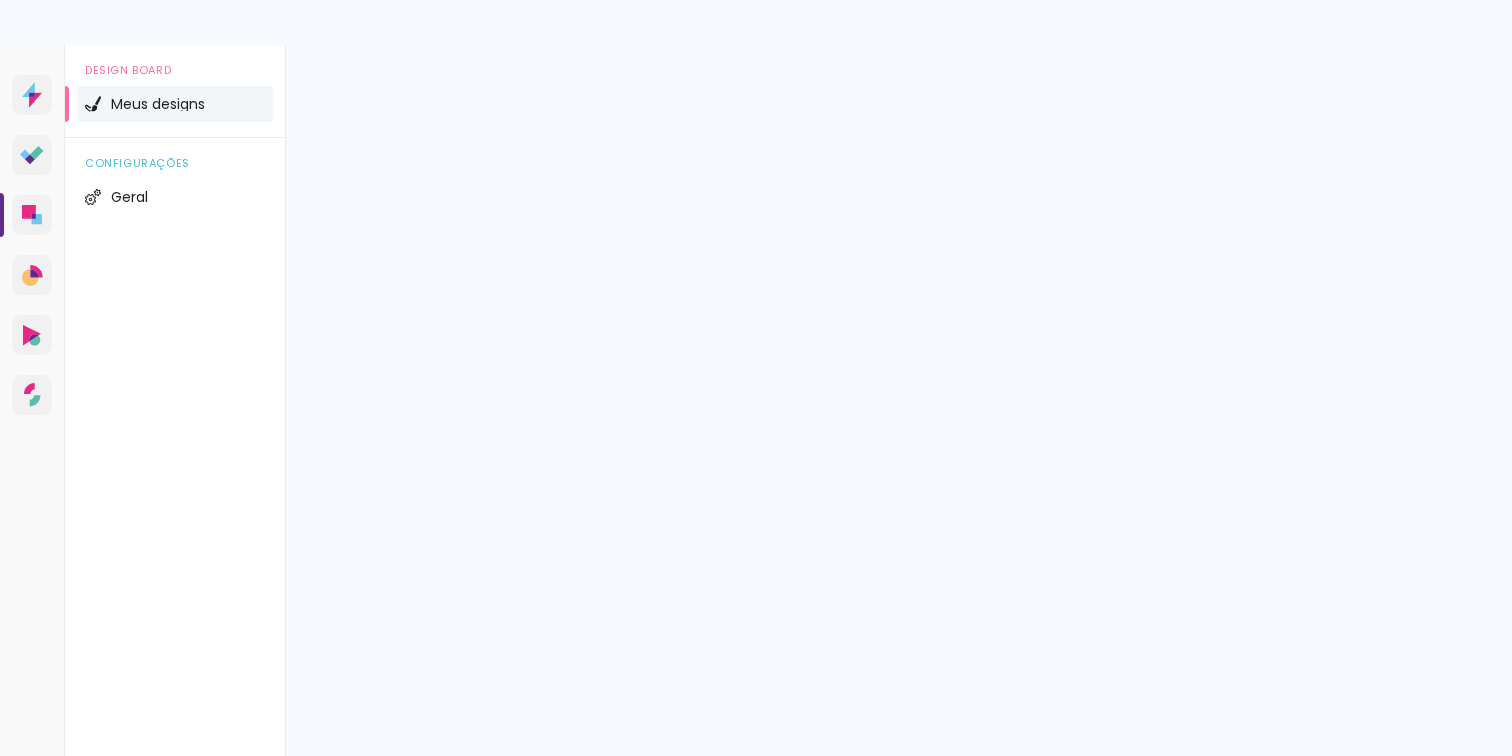 scroll, scrollTop: 0, scrollLeft: 0, axis: both 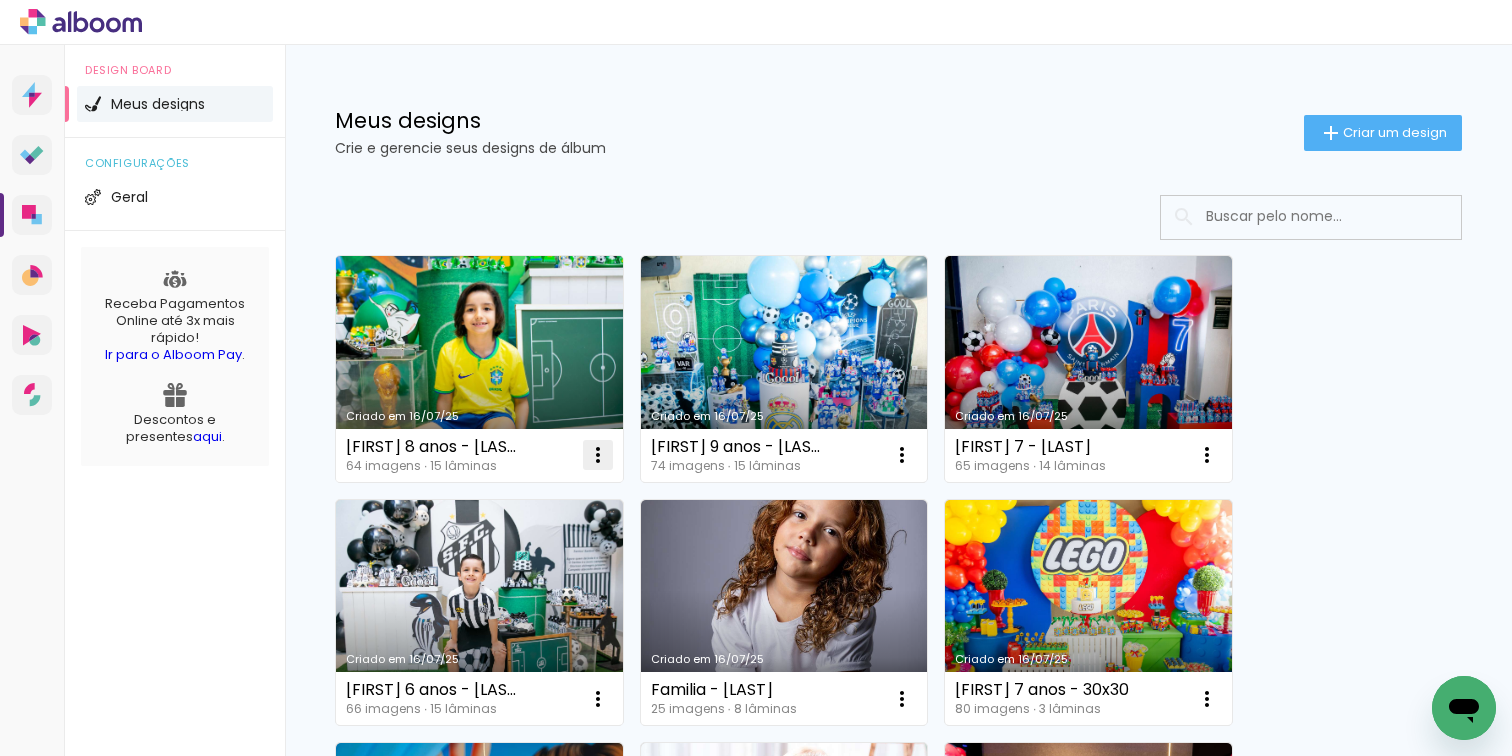 click at bounding box center [598, 455] 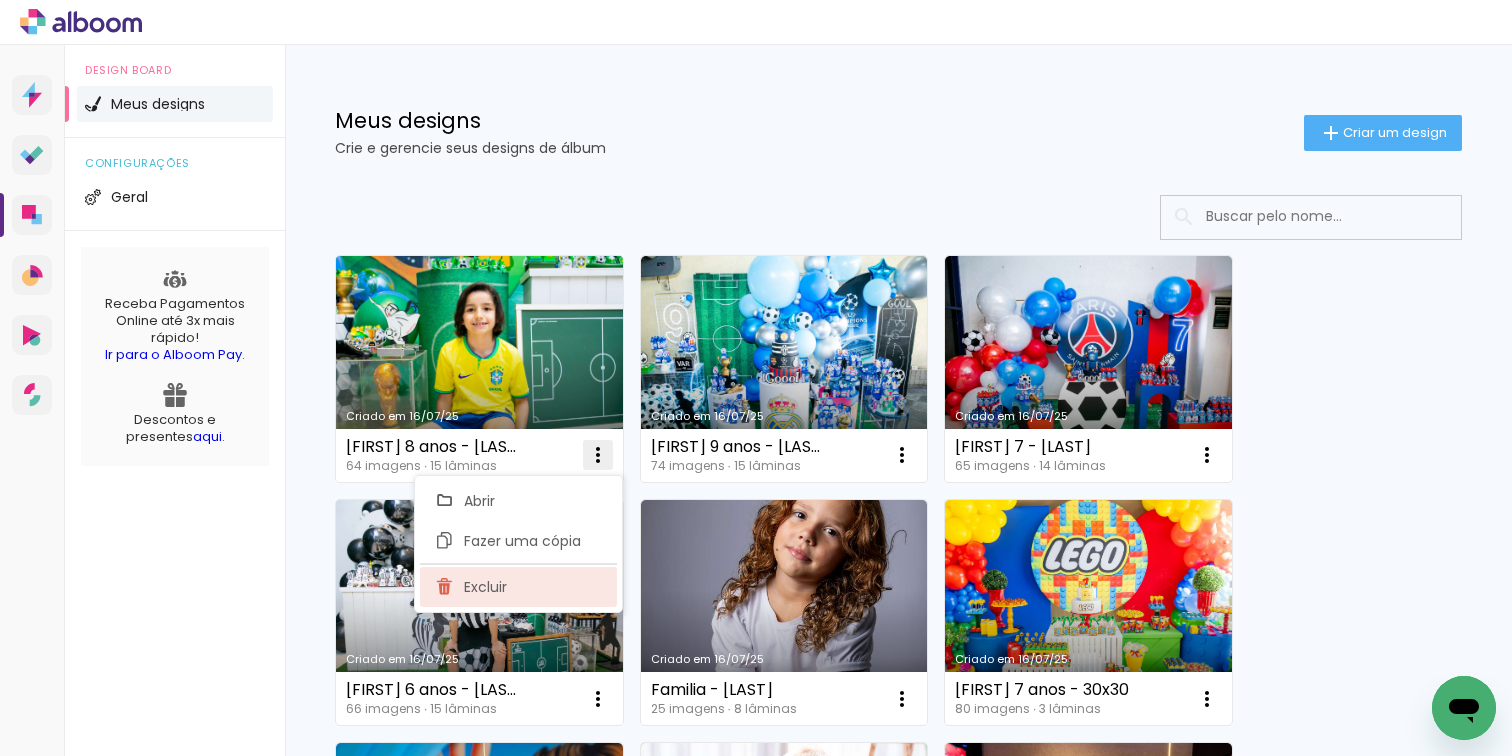 click on "Excluir" 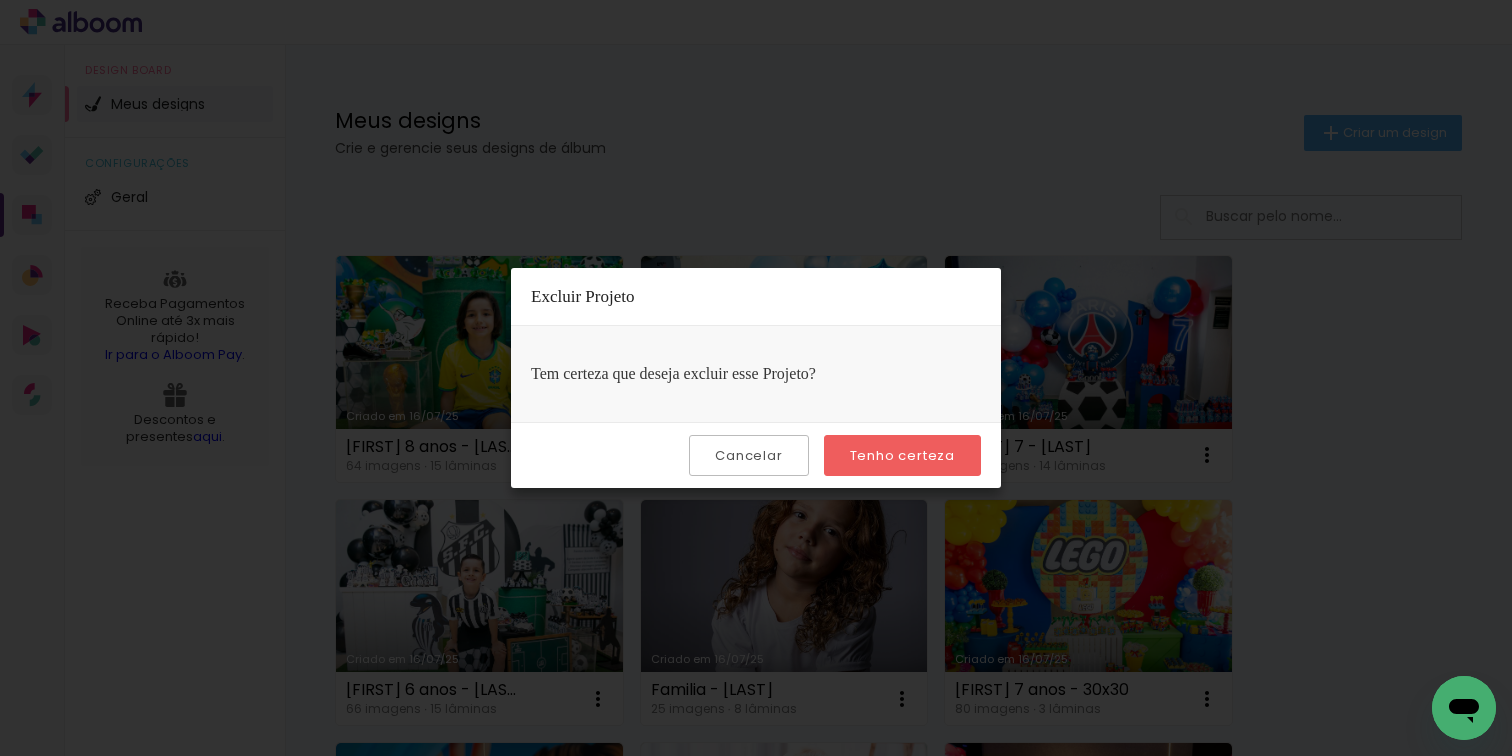 click on "Tenho certeza" at bounding box center [0, 0] 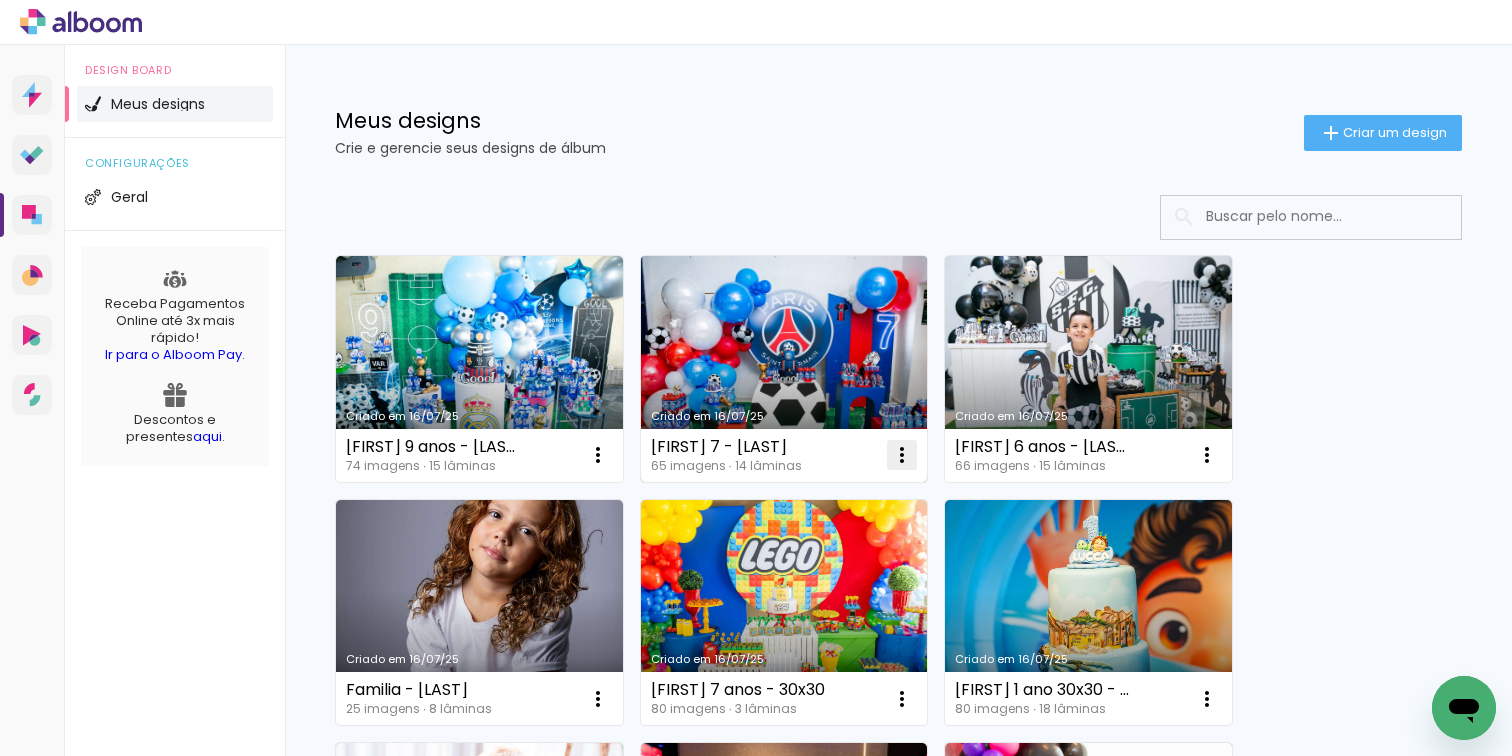 click at bounding box center (598, 455) 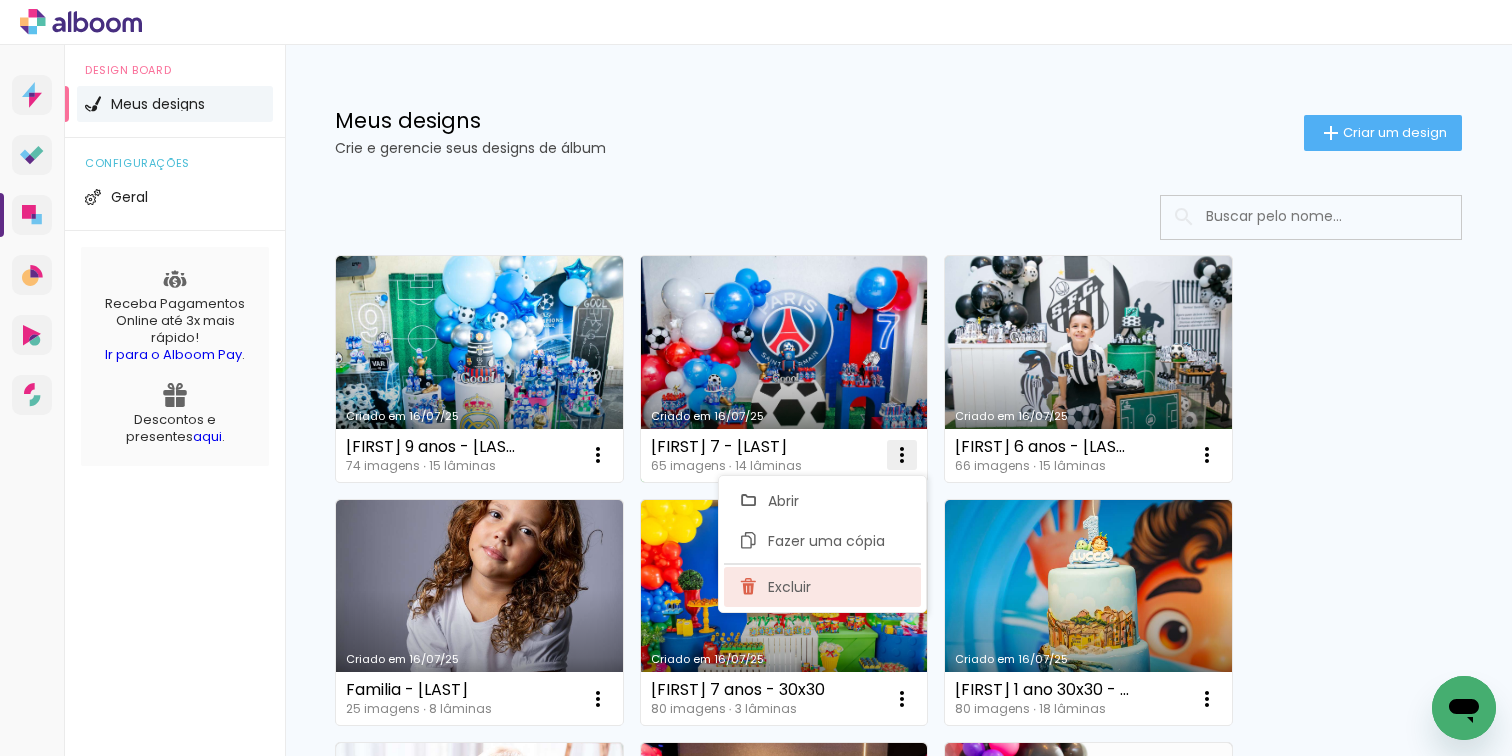 click on "Excluir" 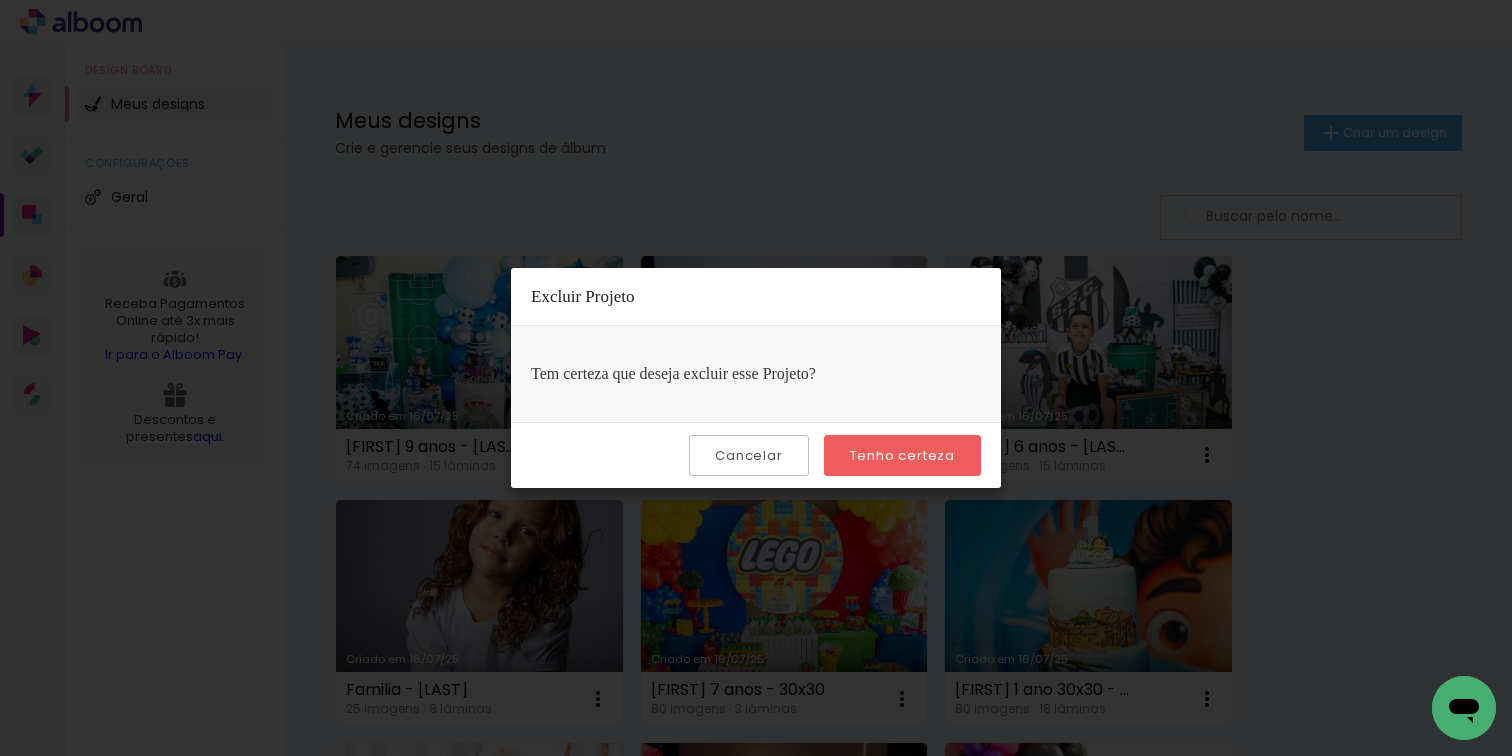 click on "Tenho certeza" at bounding box center [0, 0] 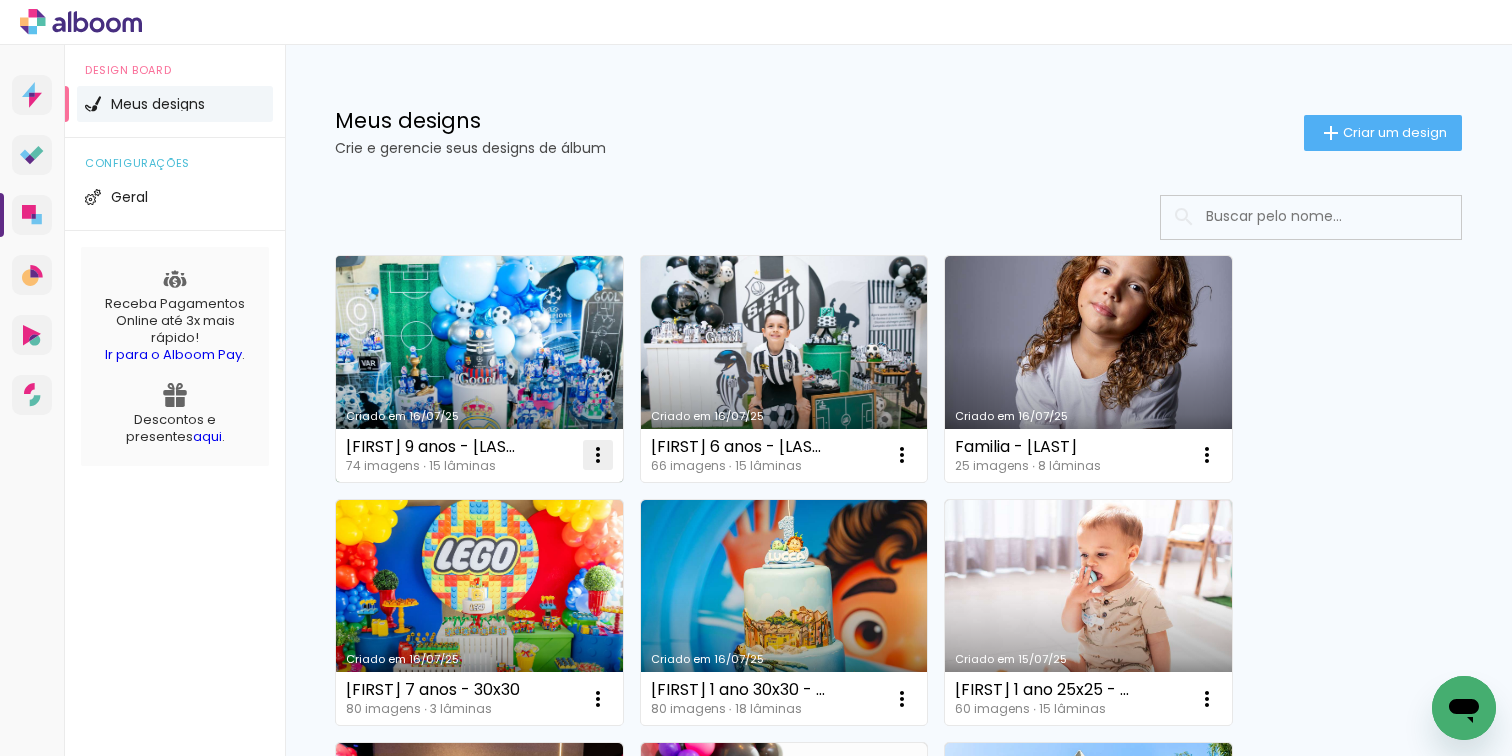 click at bounding box center [598, 455] 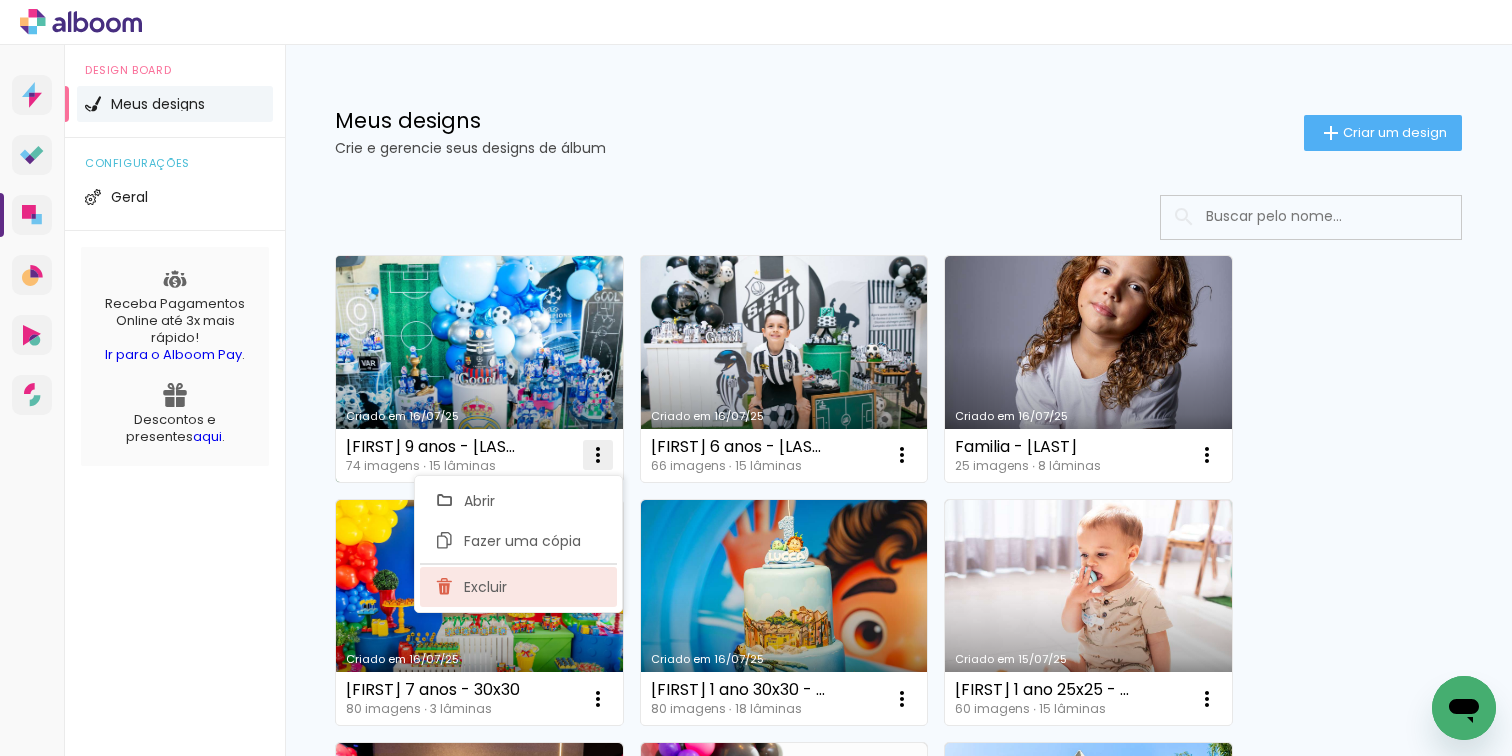 click on "Excluir" 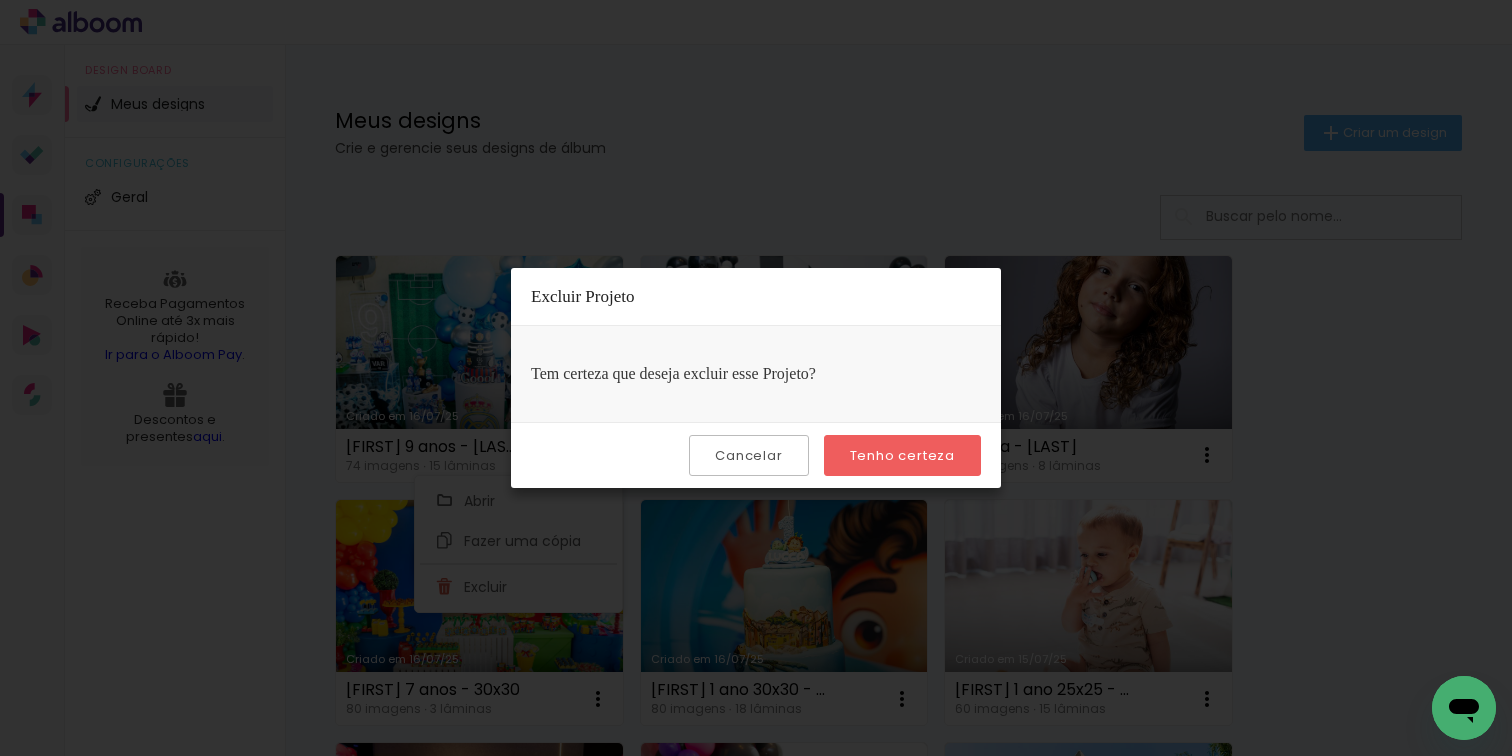 click on "Tenho certeza" at bounding box center (0, 0) 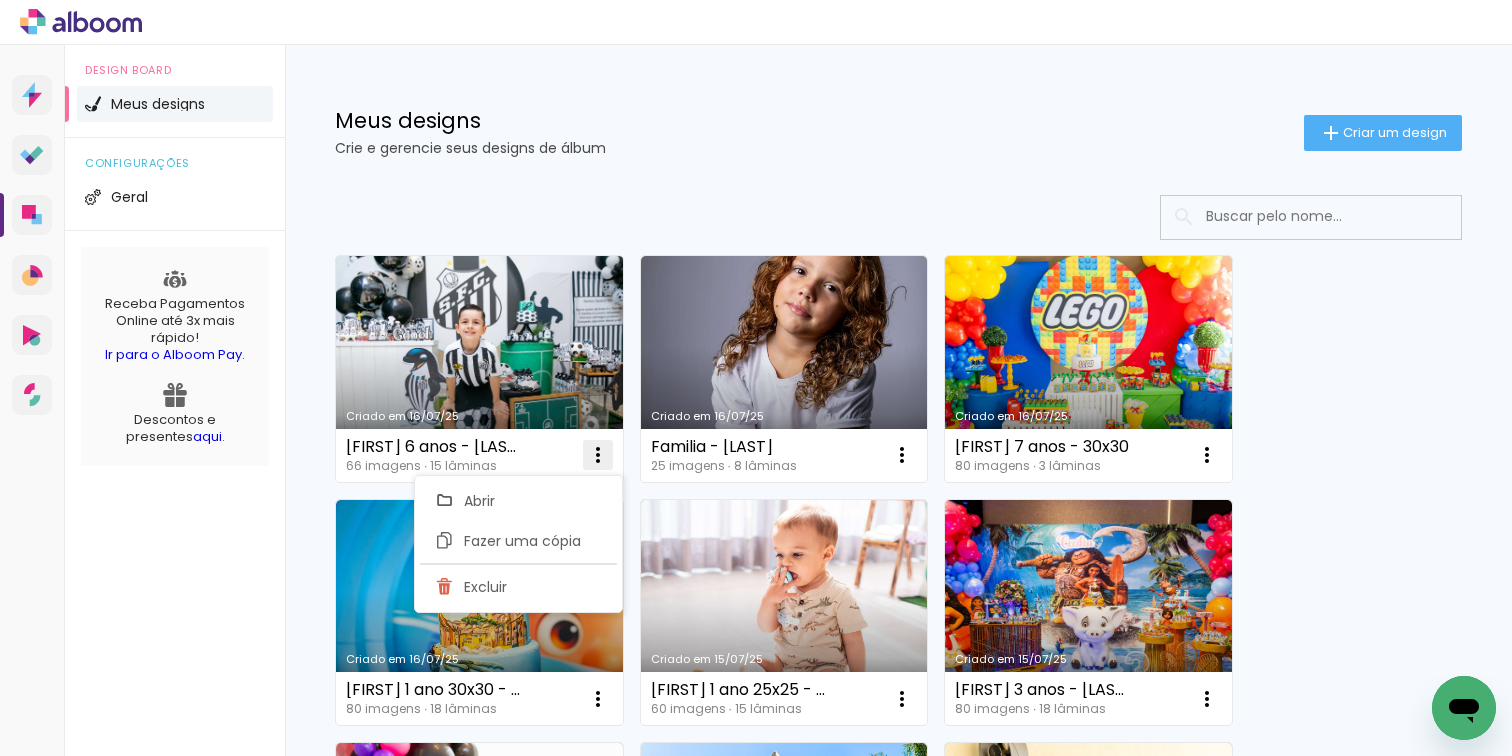 click at bounding box center (598, 455) 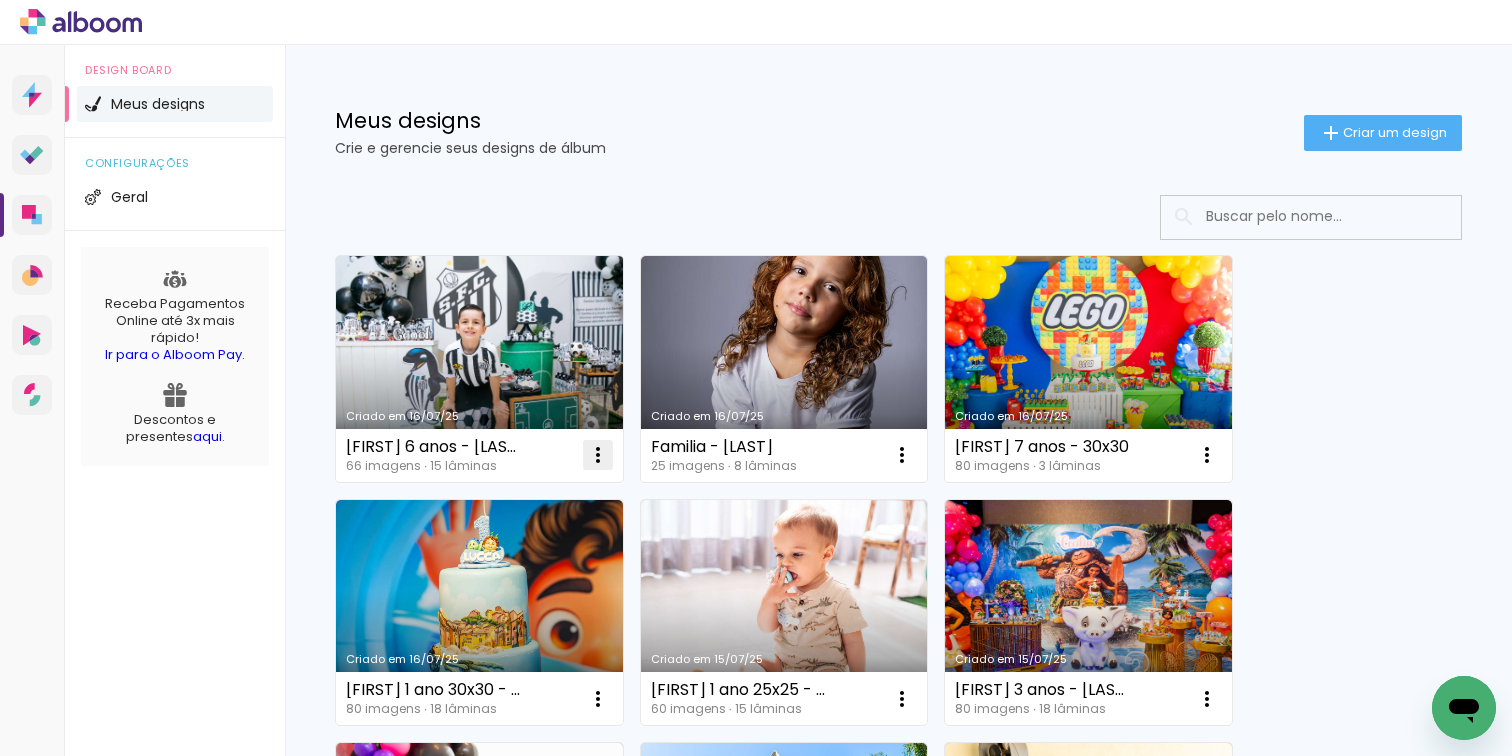 click at bounding box center (598, 455) 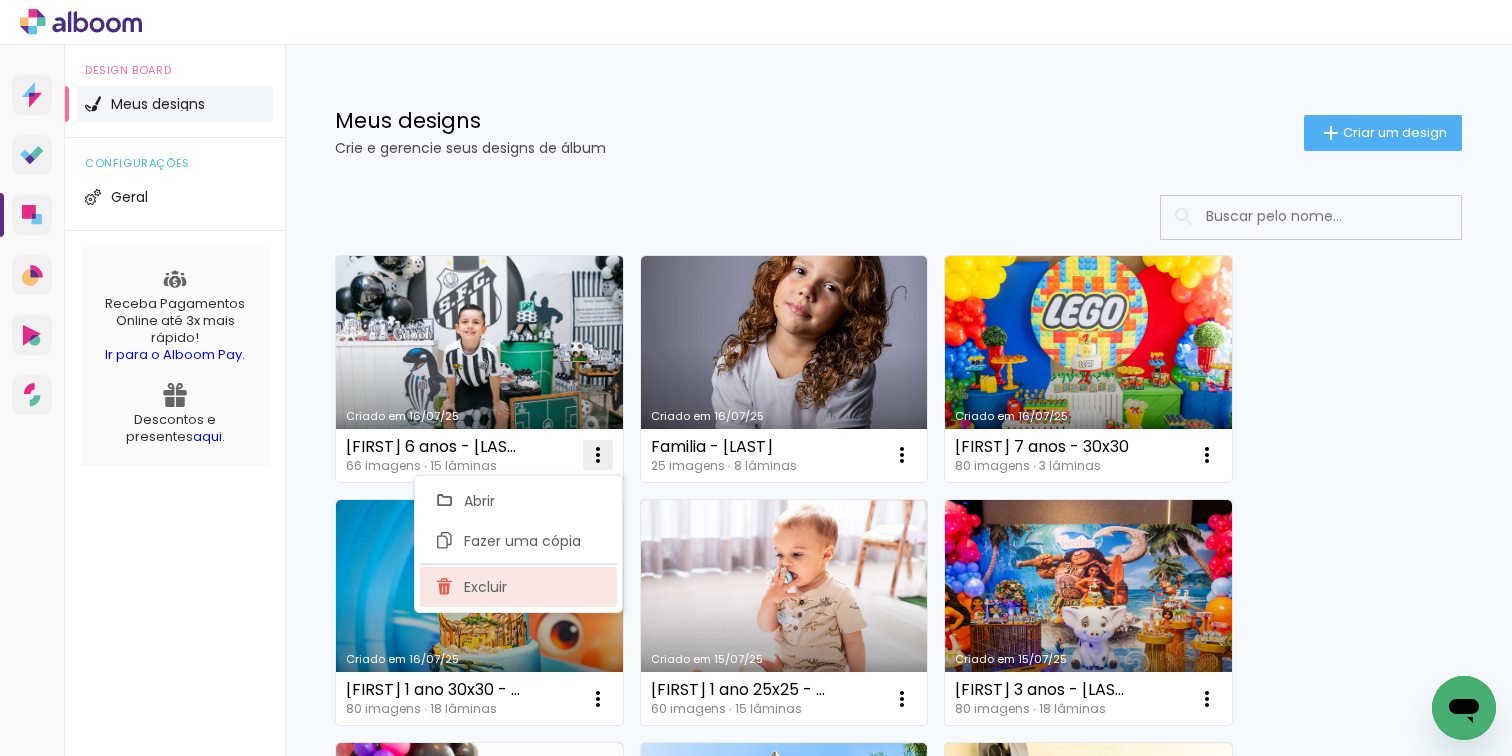 click on "Excluir" 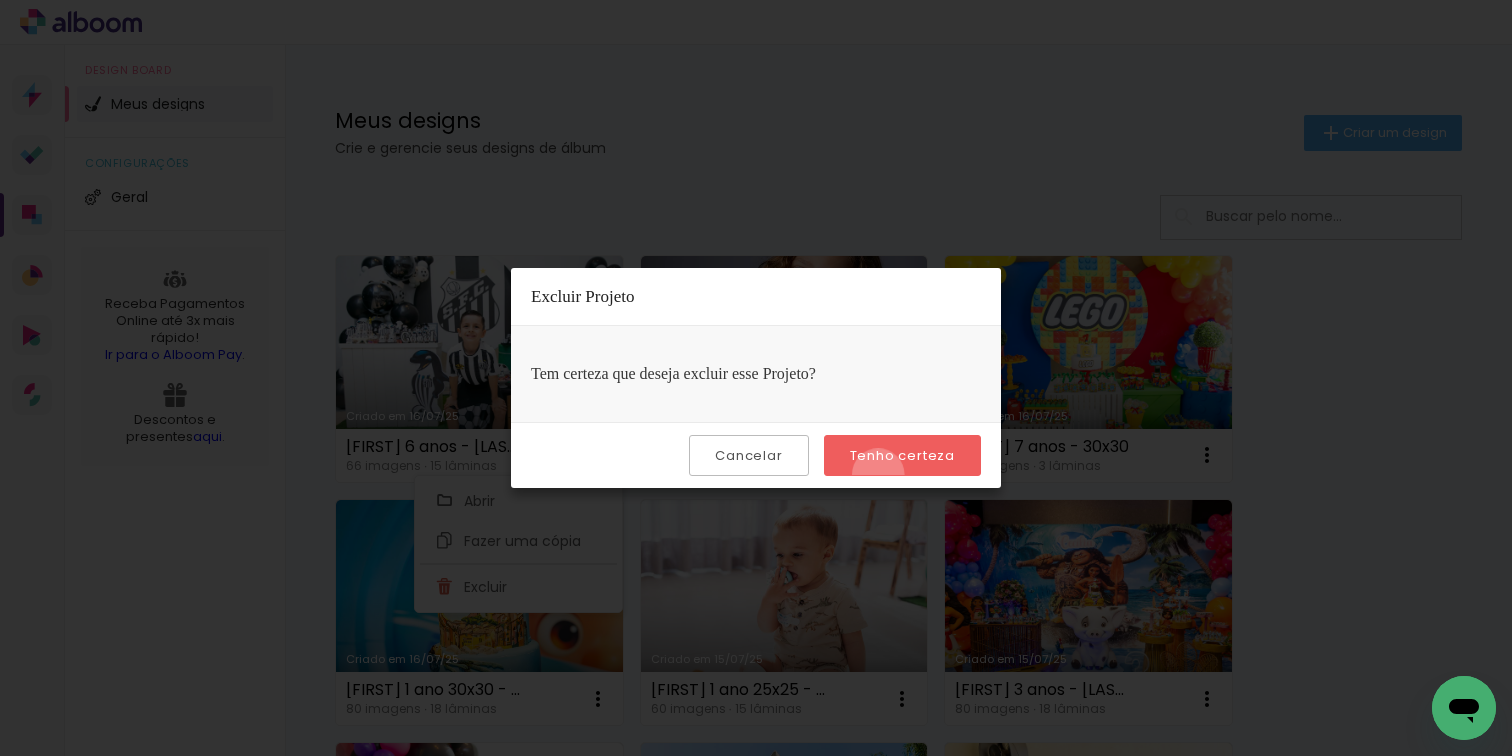 click on "Tenho certeza" at bounding box center (902, 455) 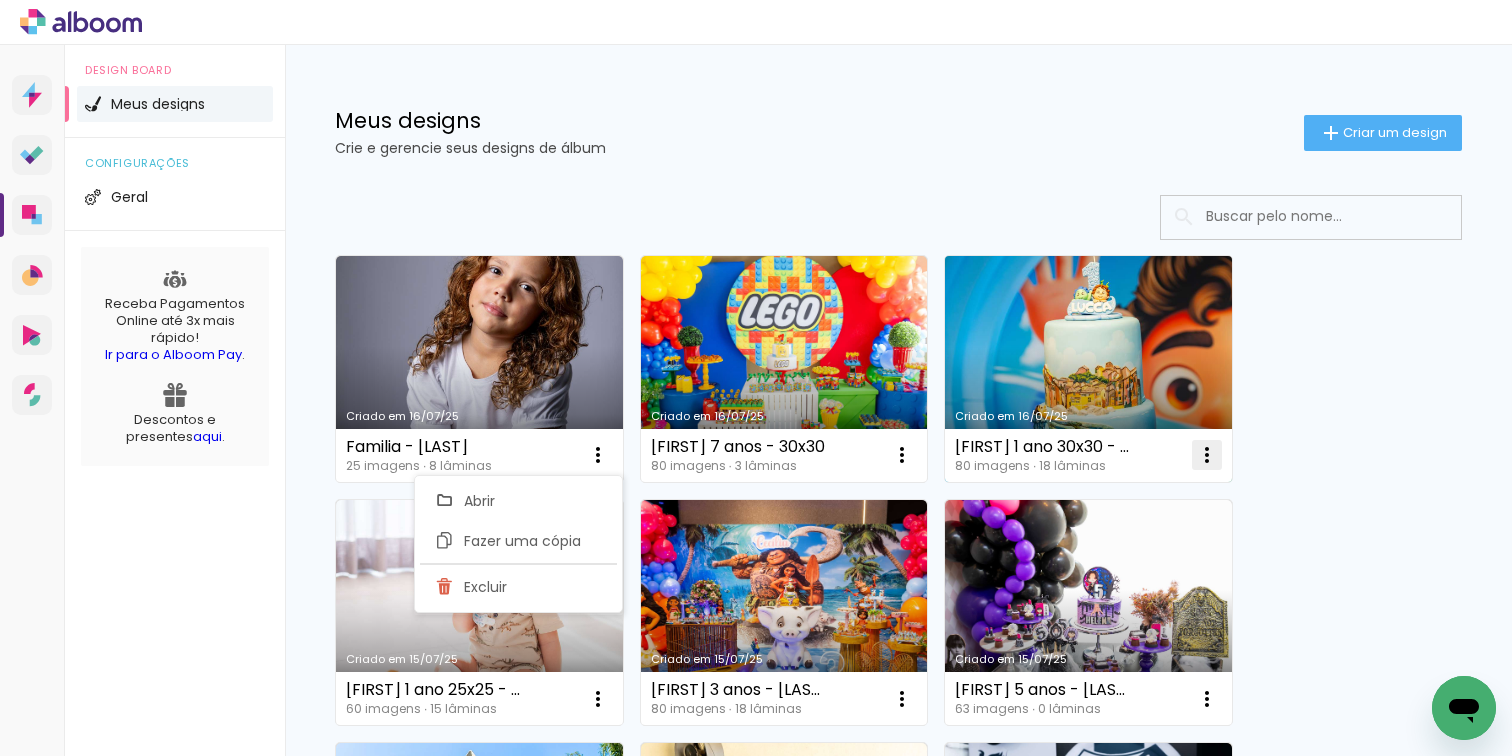 click at bounding box center [598, 455] 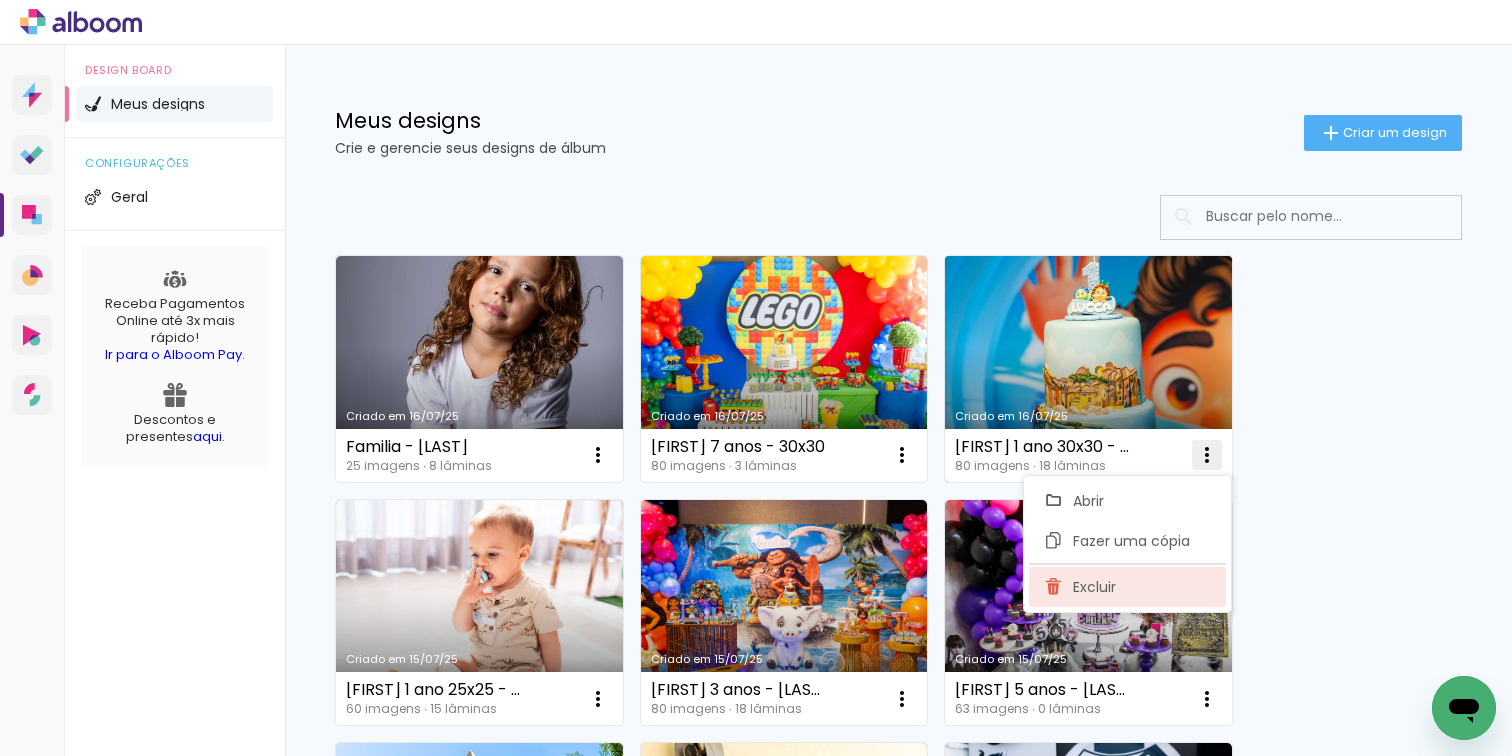 click on "Excluir" 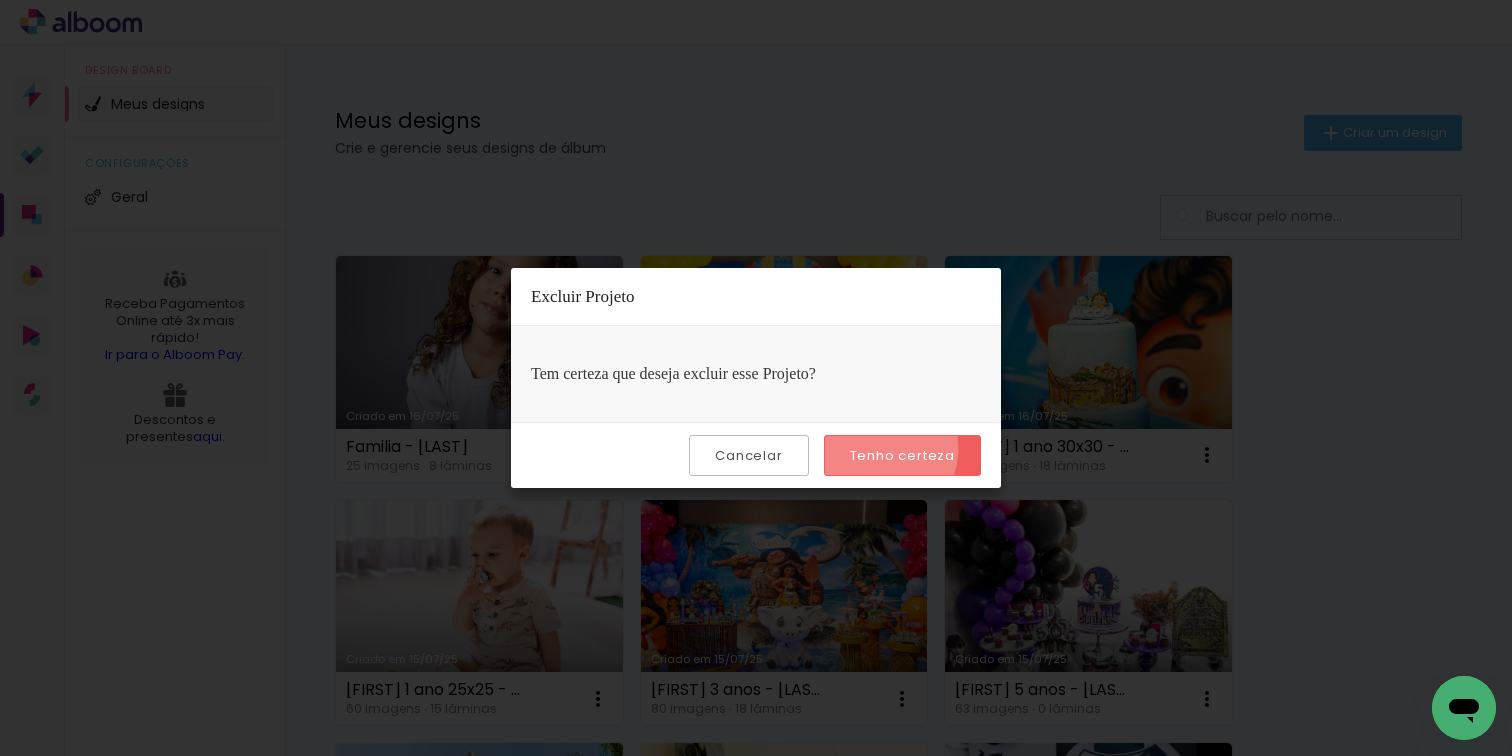 click on "Tenho certeza" at bounding box center (0, 0) 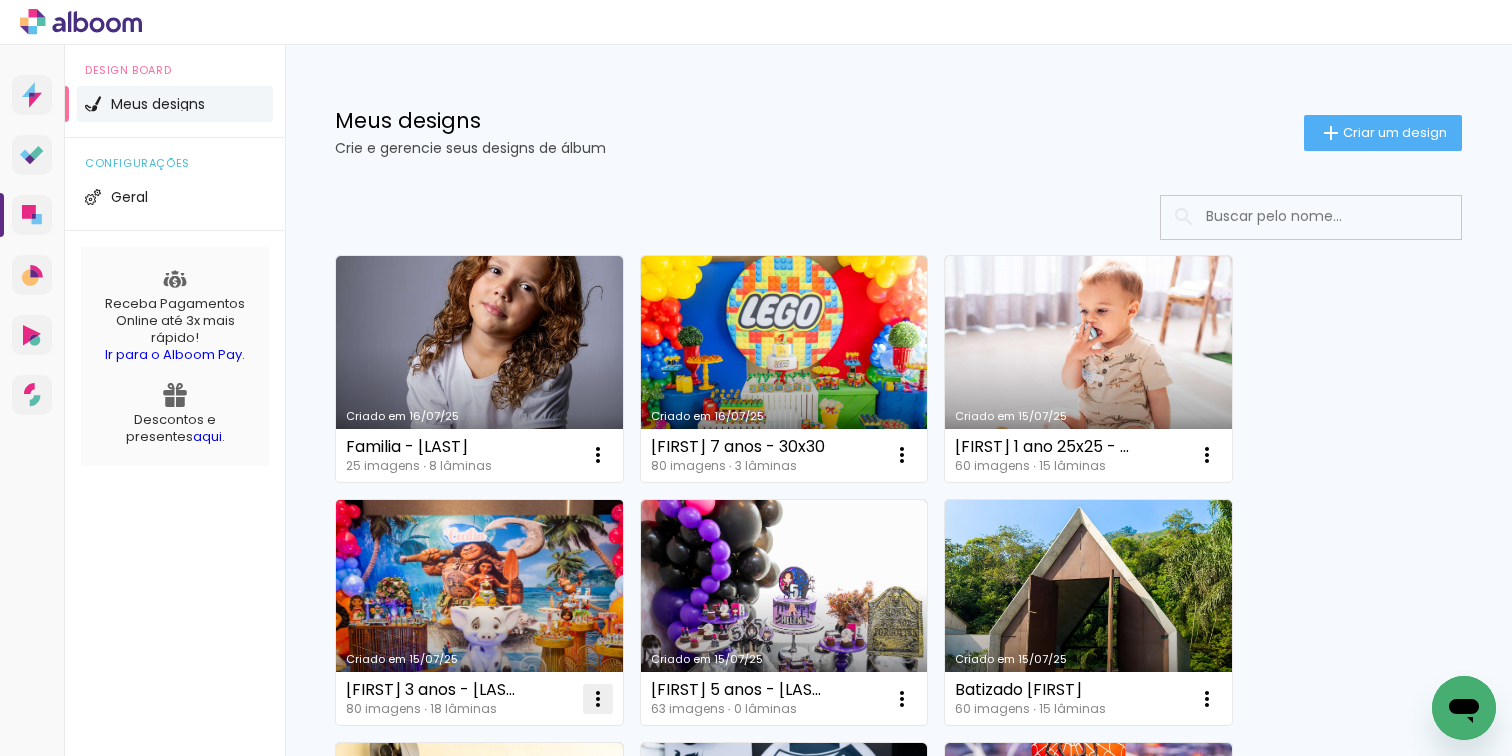 click at bounding box center [598, 455] 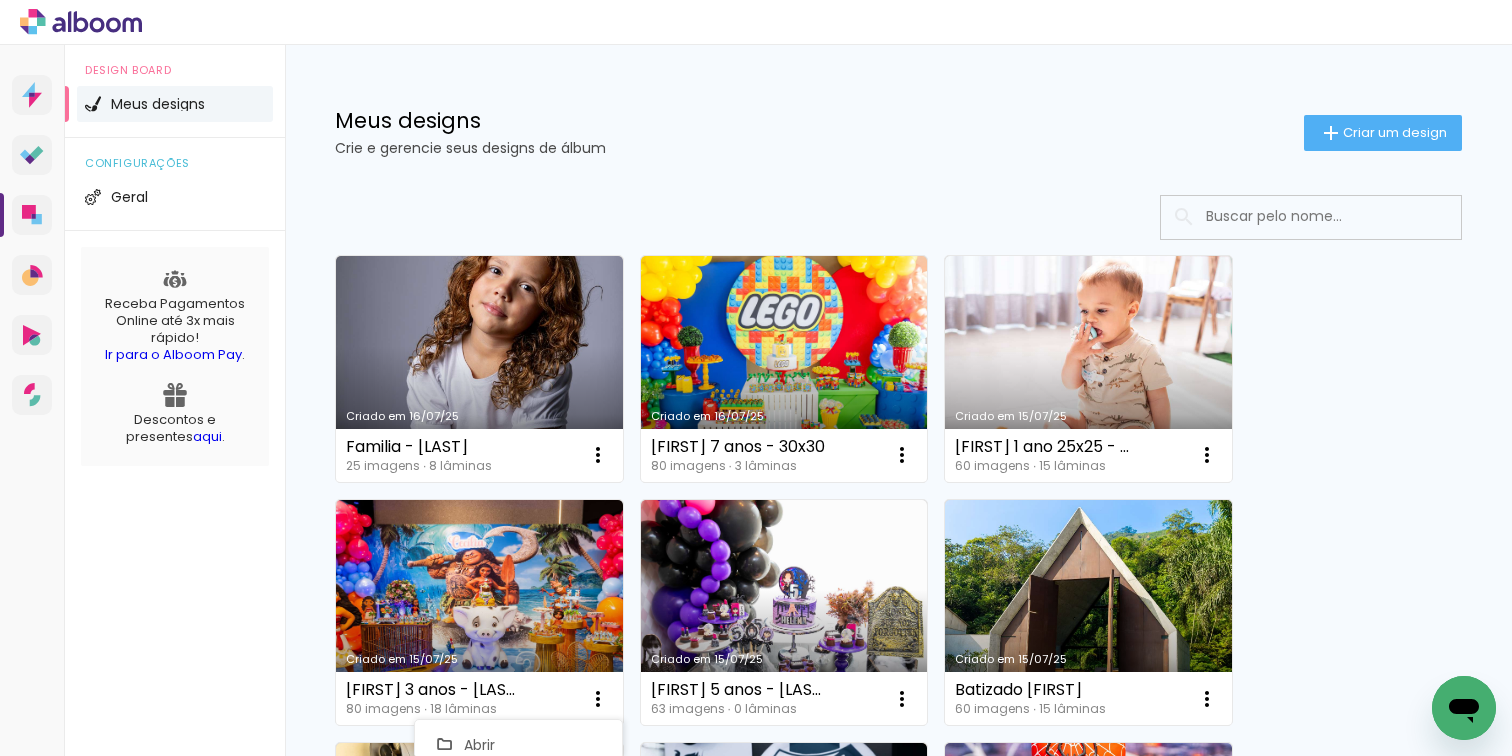 click on "Meus designs" 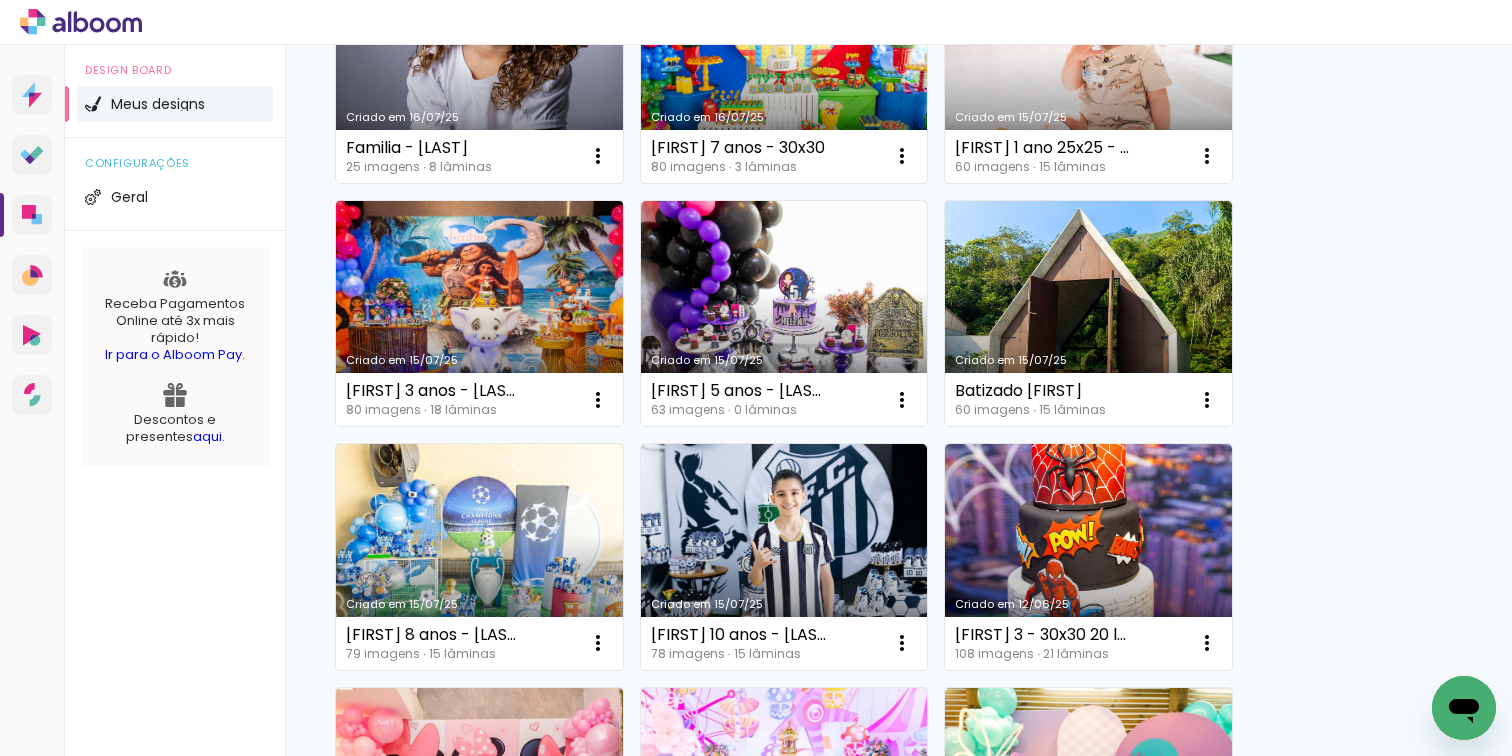 scroll, scrollTop: 300, scrollLeft: 0, axis: vertical 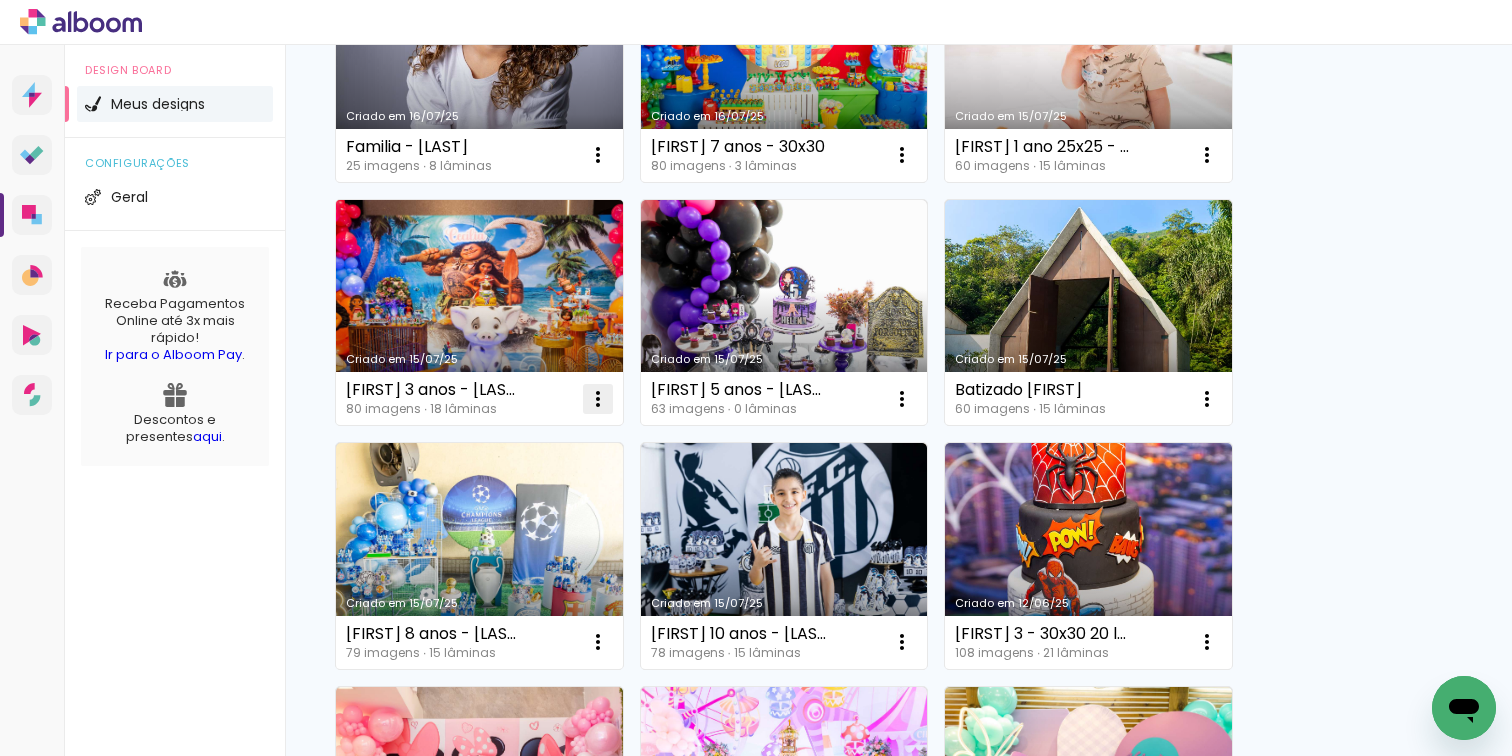 click at bounding box center [598, 155] 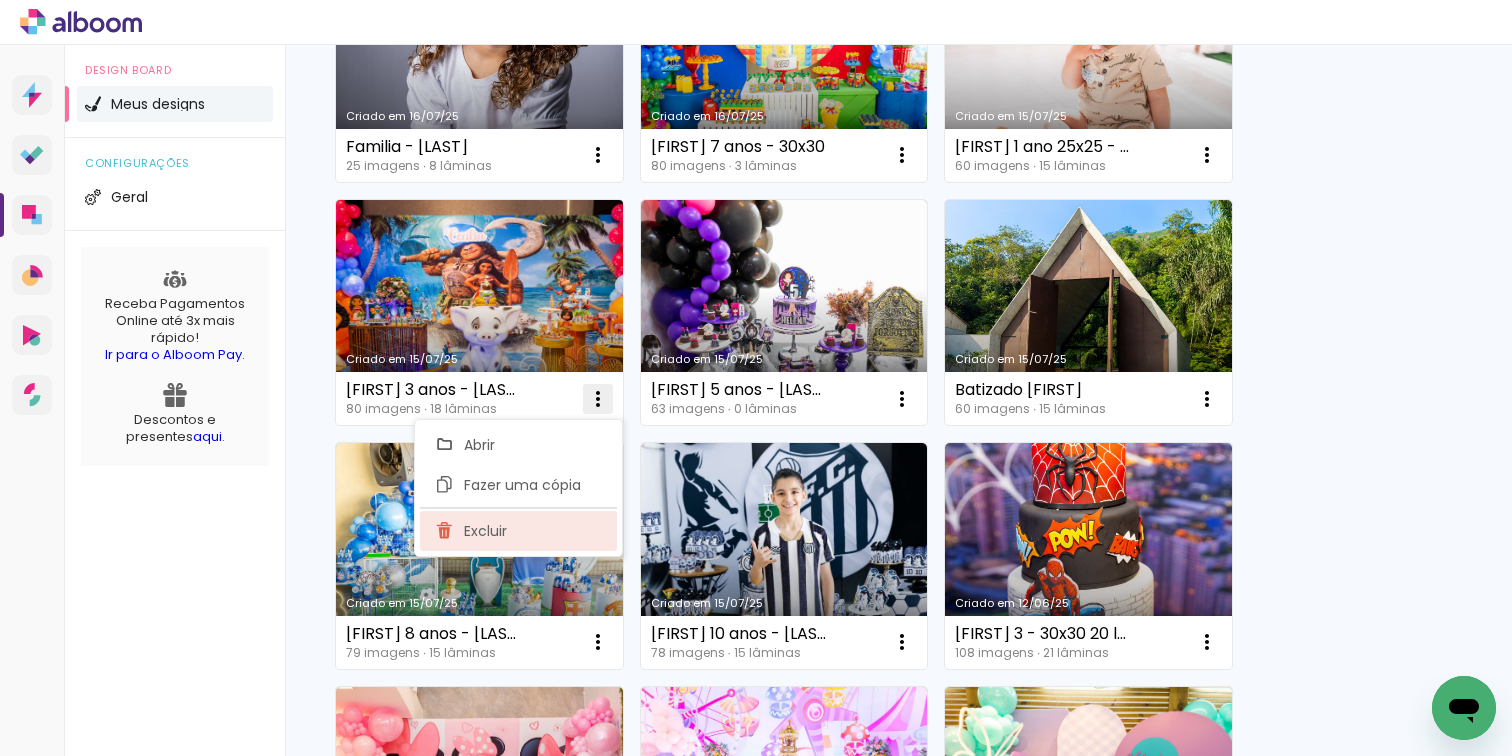 click on "Excluir" 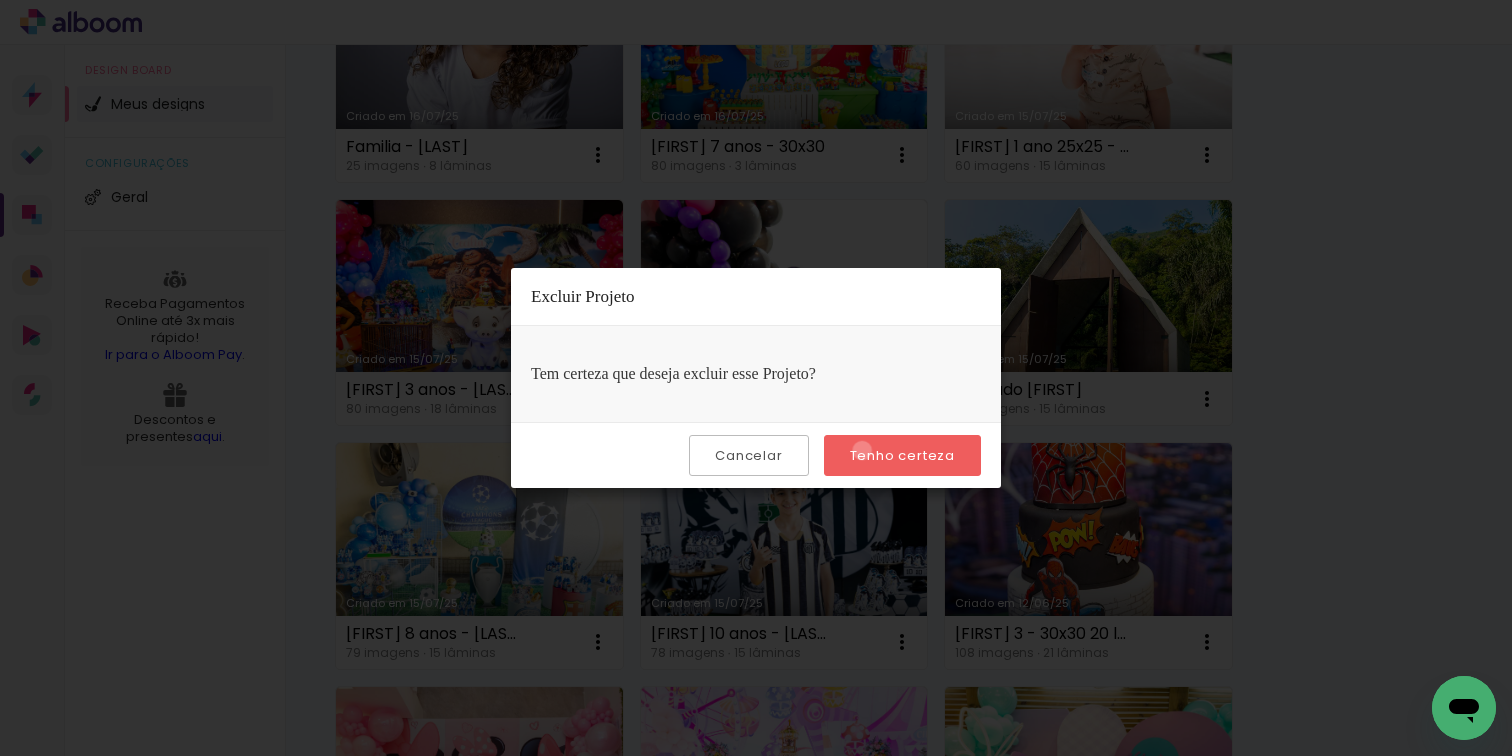 click on "Tenho certeza" at bounding box center [0, 0] 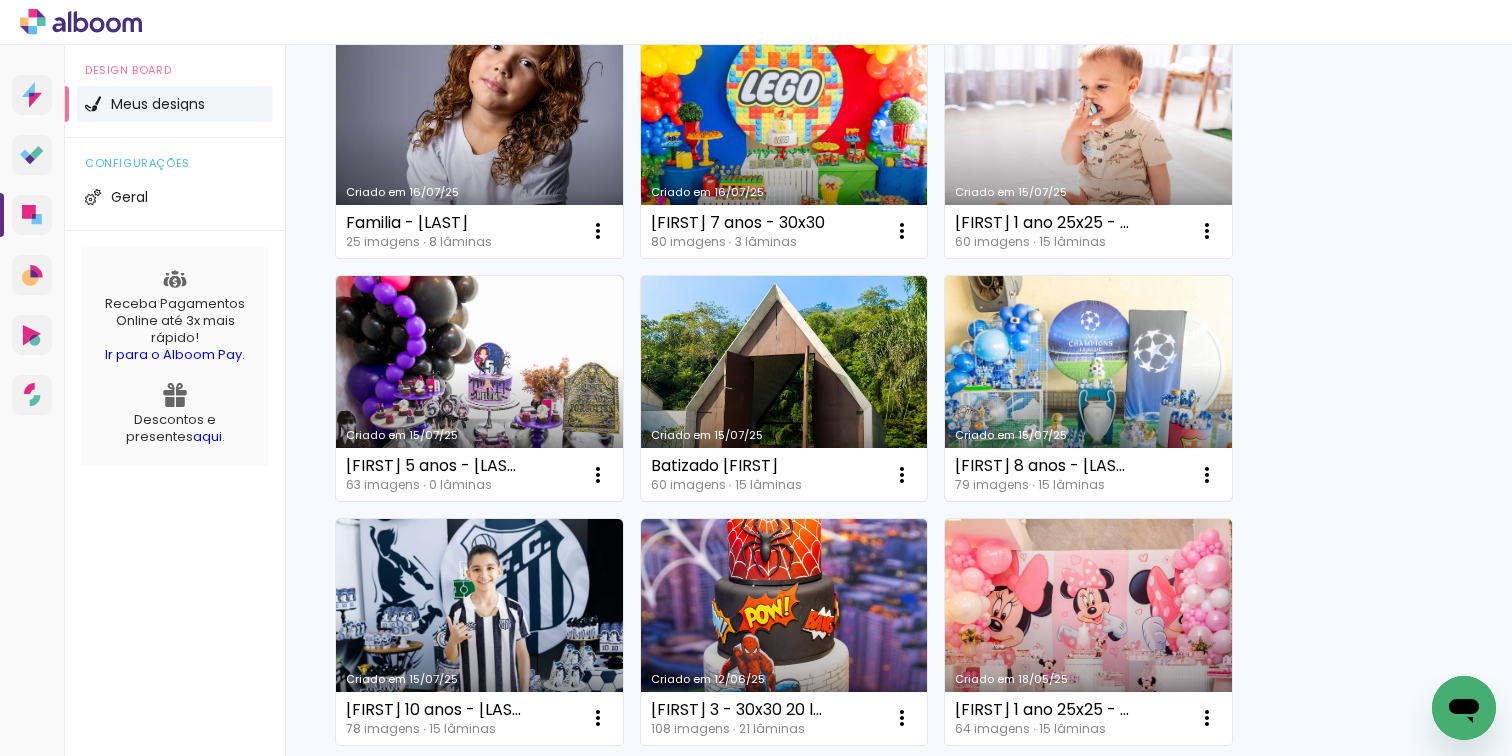 scroll, scrollTop: 232, scrollLeft: 0, axis: vertical 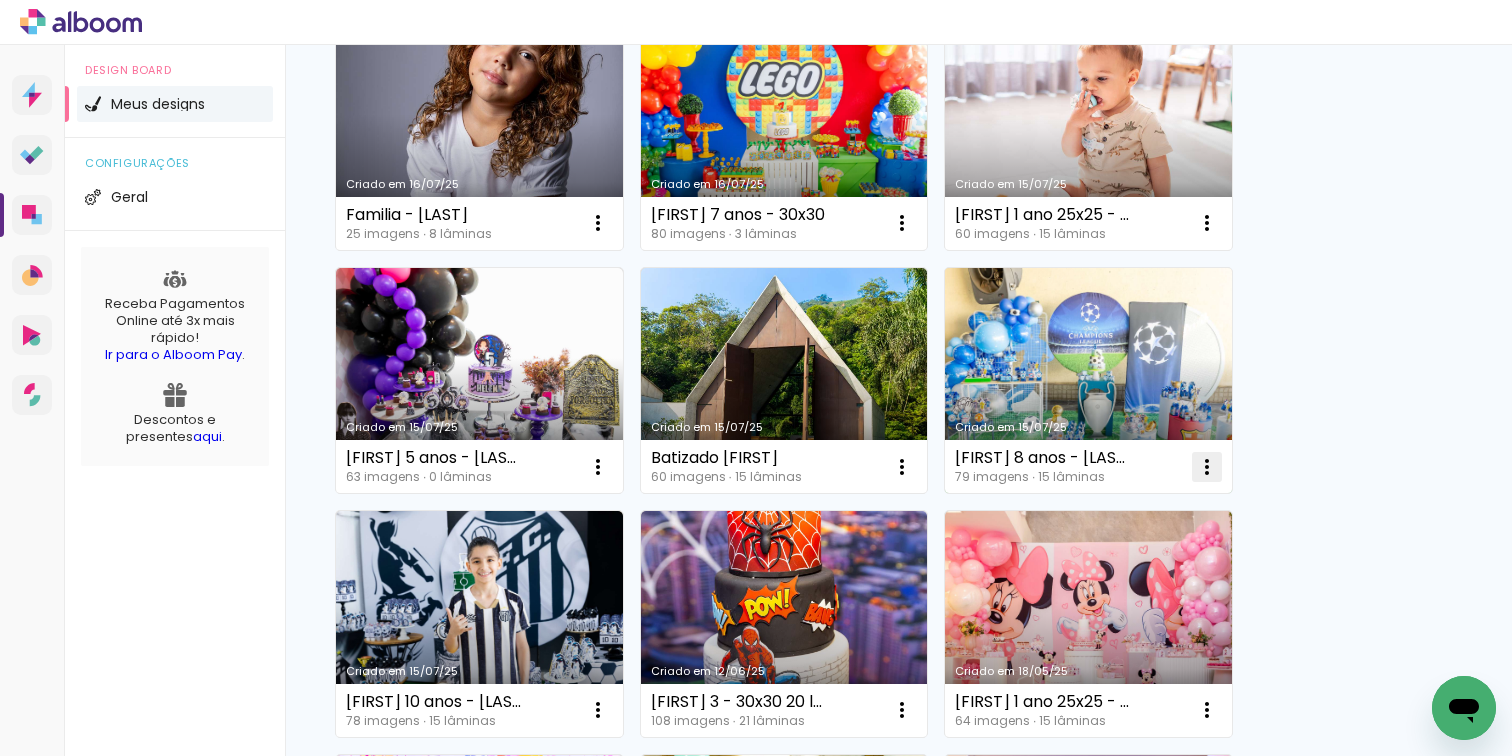 click at bounding box center (598, 223) 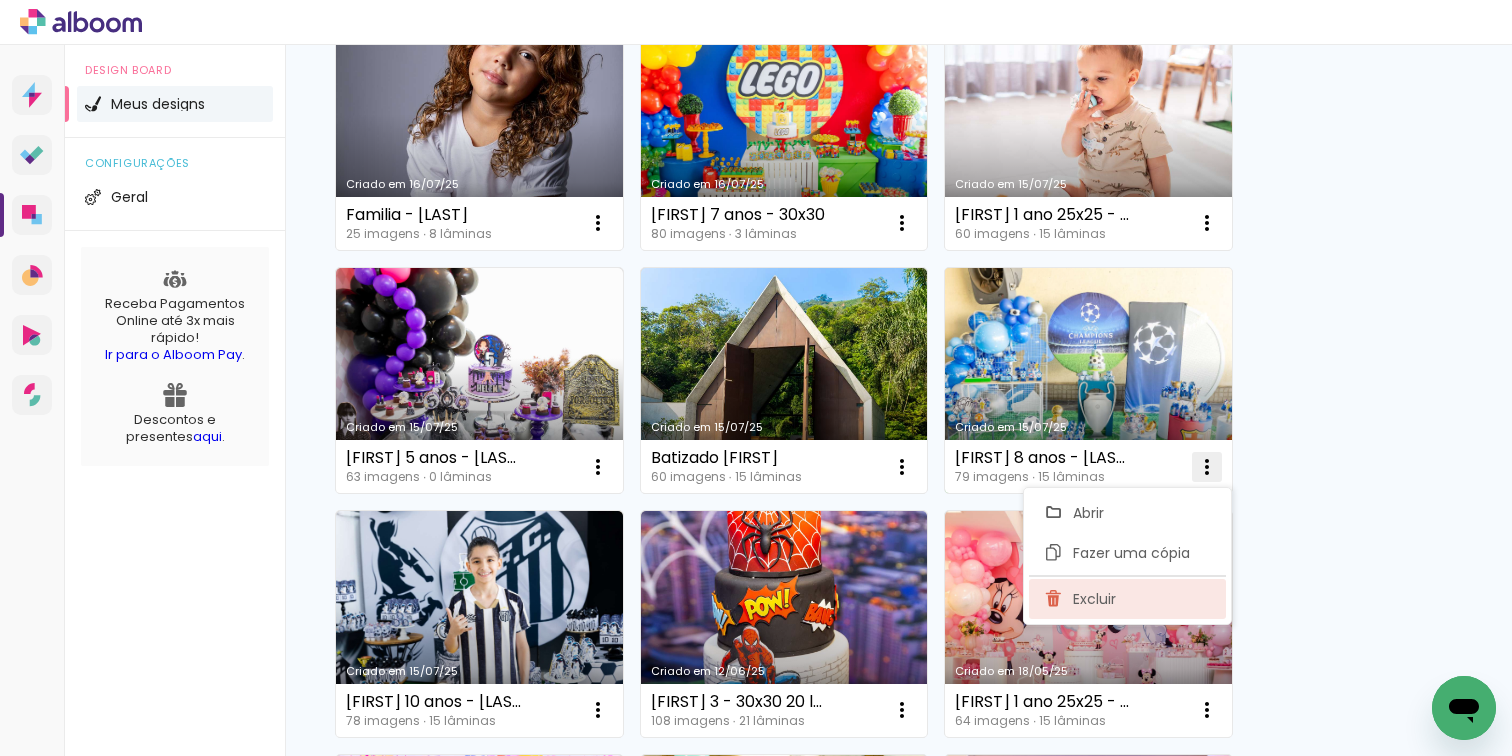 click 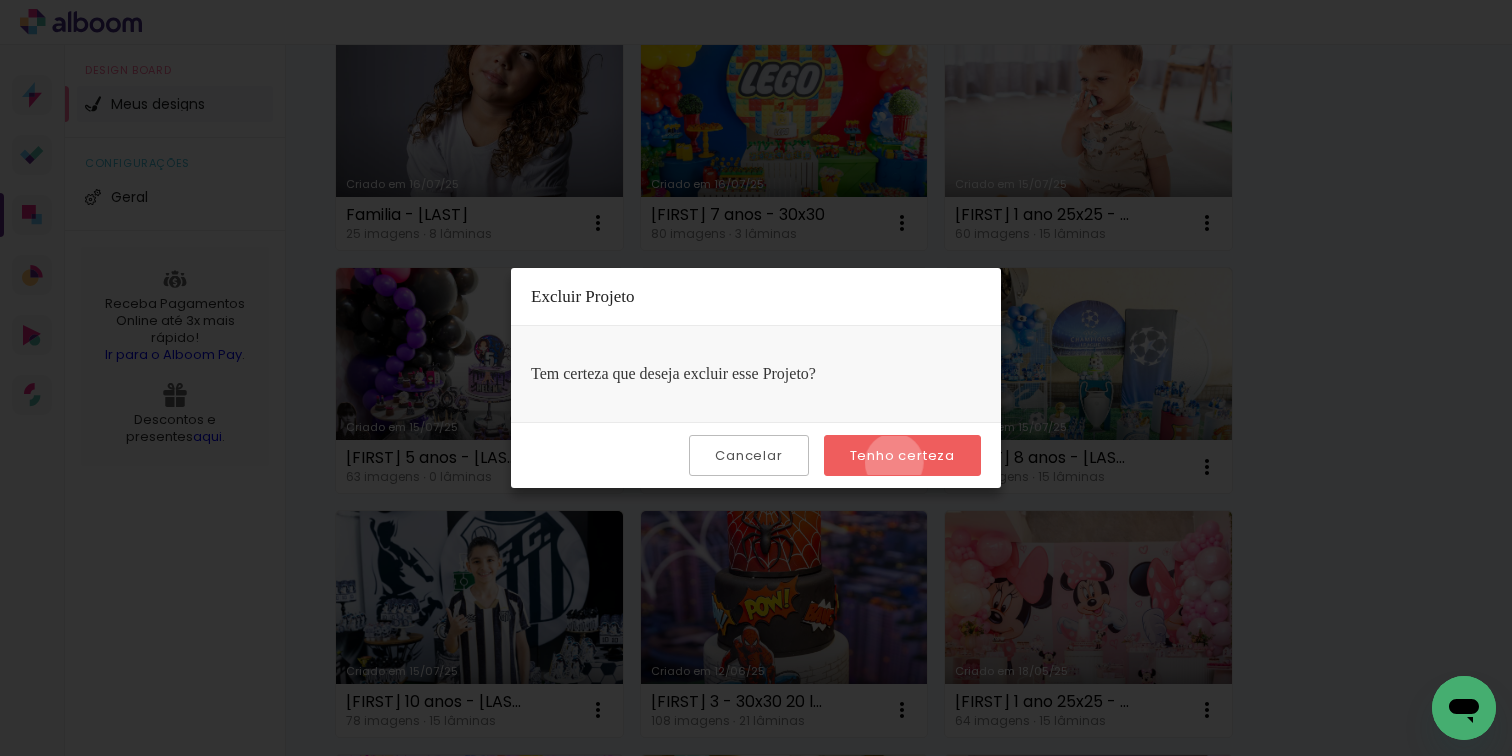 click on "Tenho certeza" at bounding box center (0, 0) 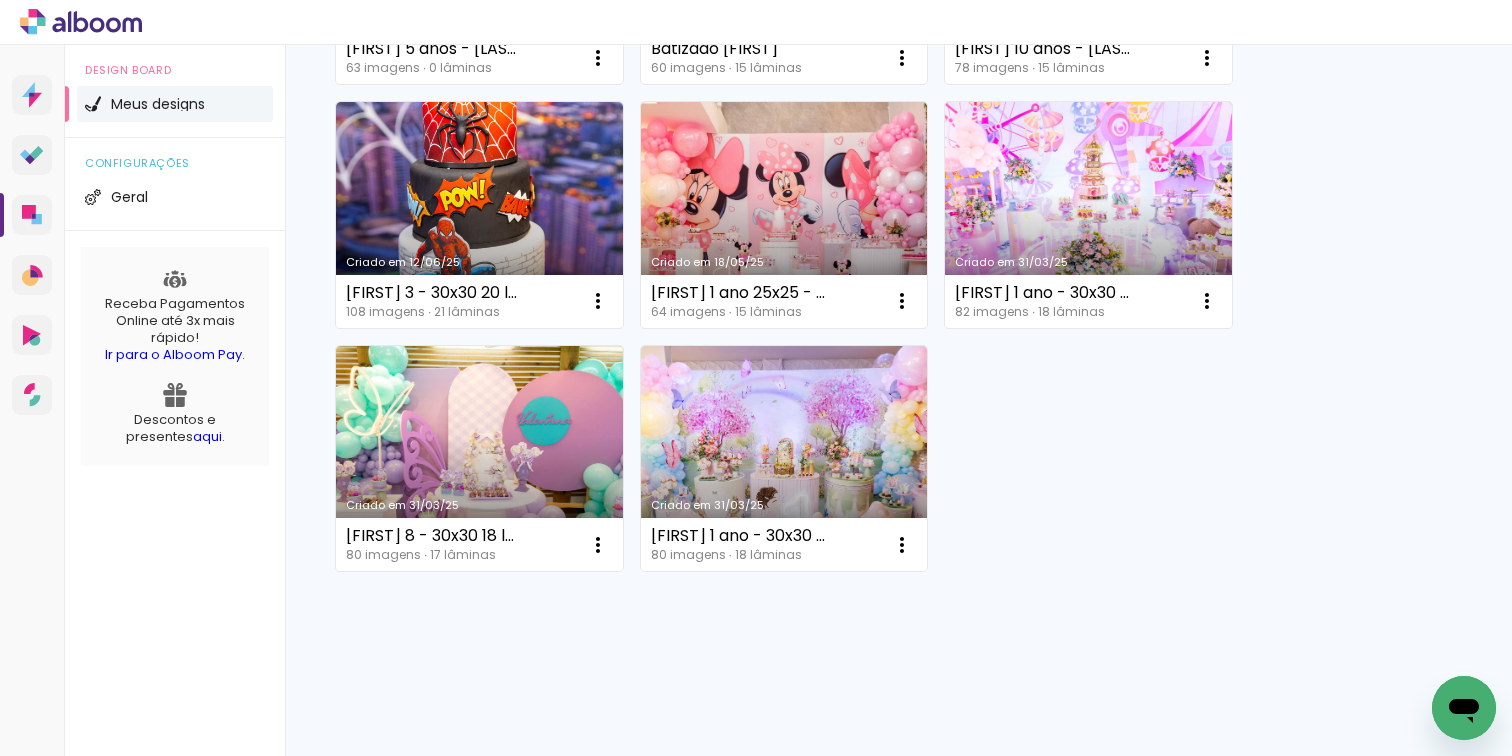 scroll, scrollTop: 643, scrollLeft: 0, axis: vertical 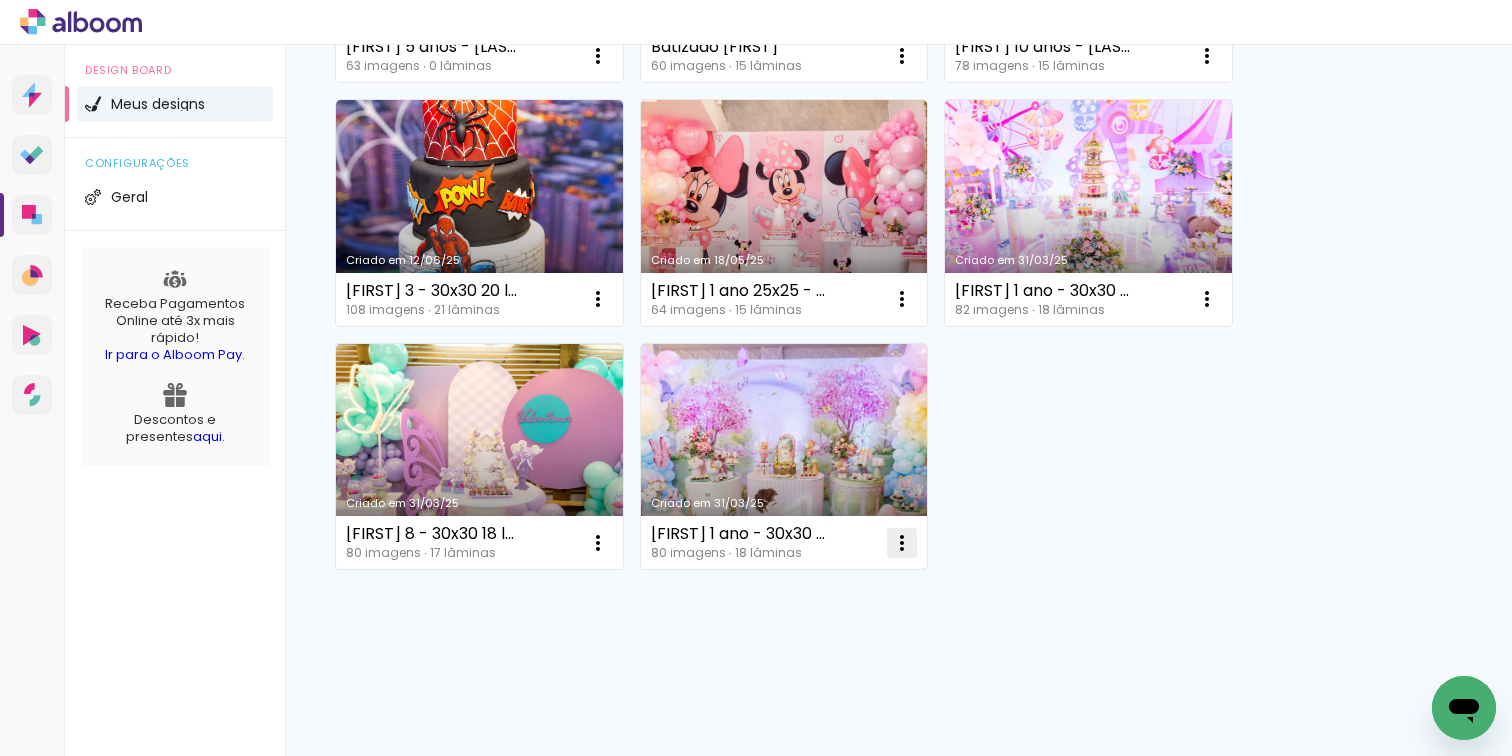 click at bounding box center [598, -188] 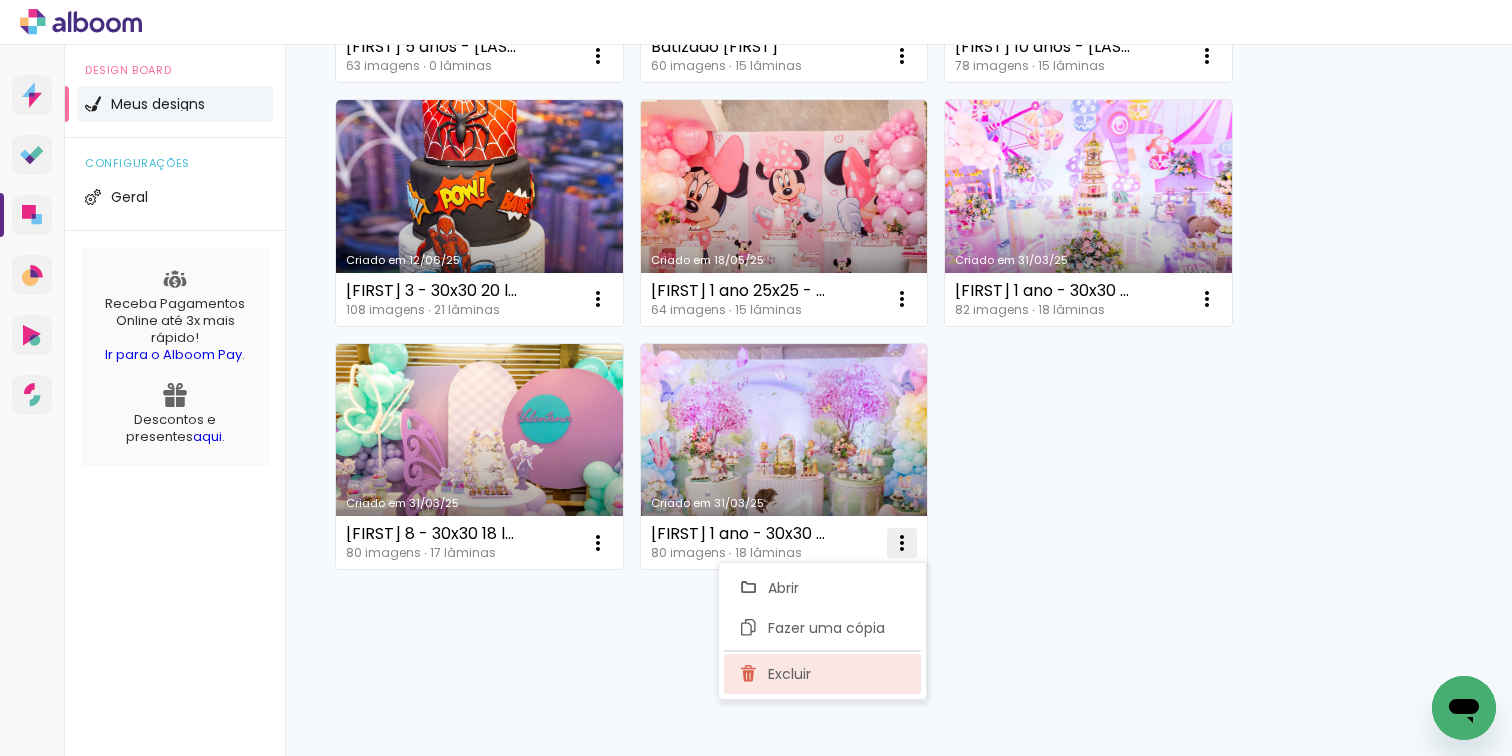 click on "Excluir" 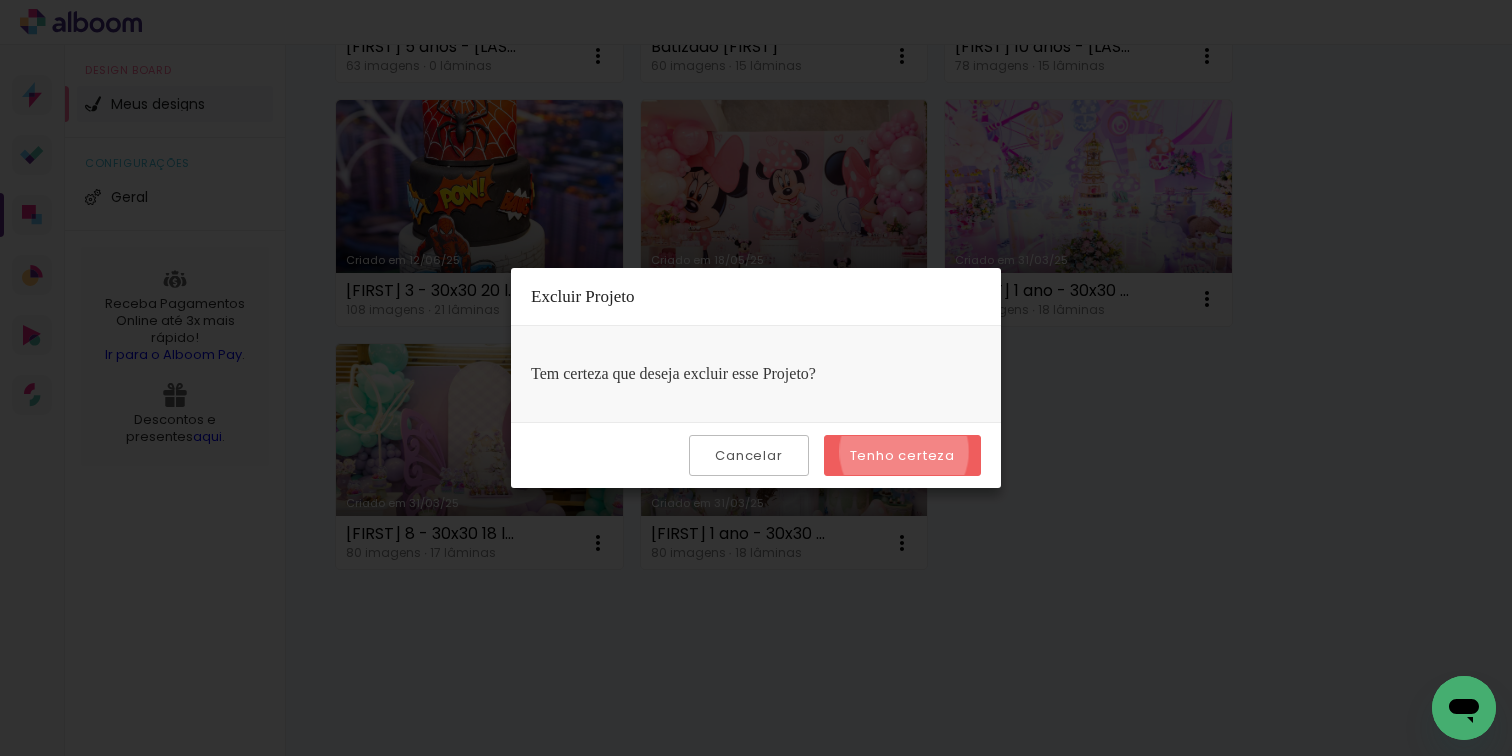 click on "Tenho certeza" at bounding box center (0, 0) 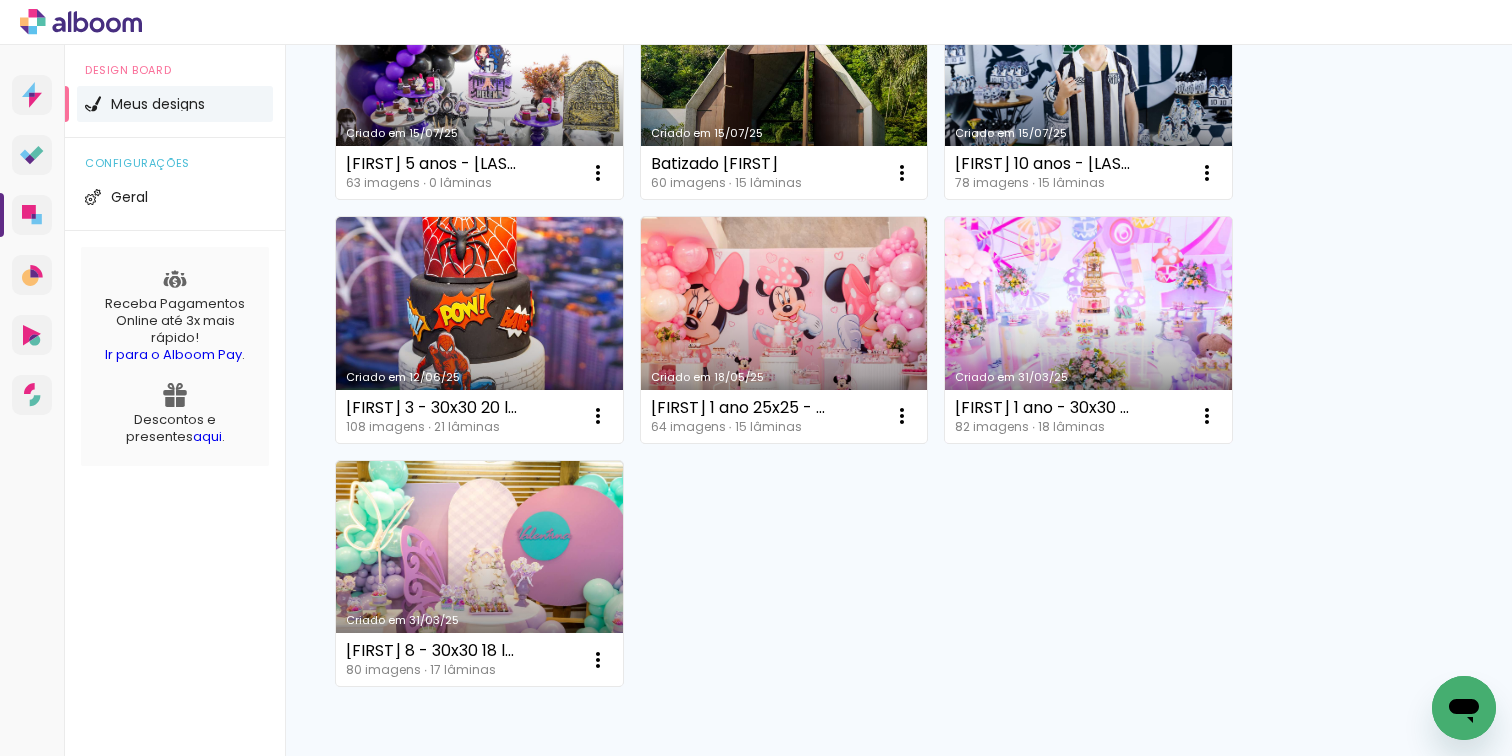 scroll, scrollTop: 509, scrollLeft: 0, axis: vertical 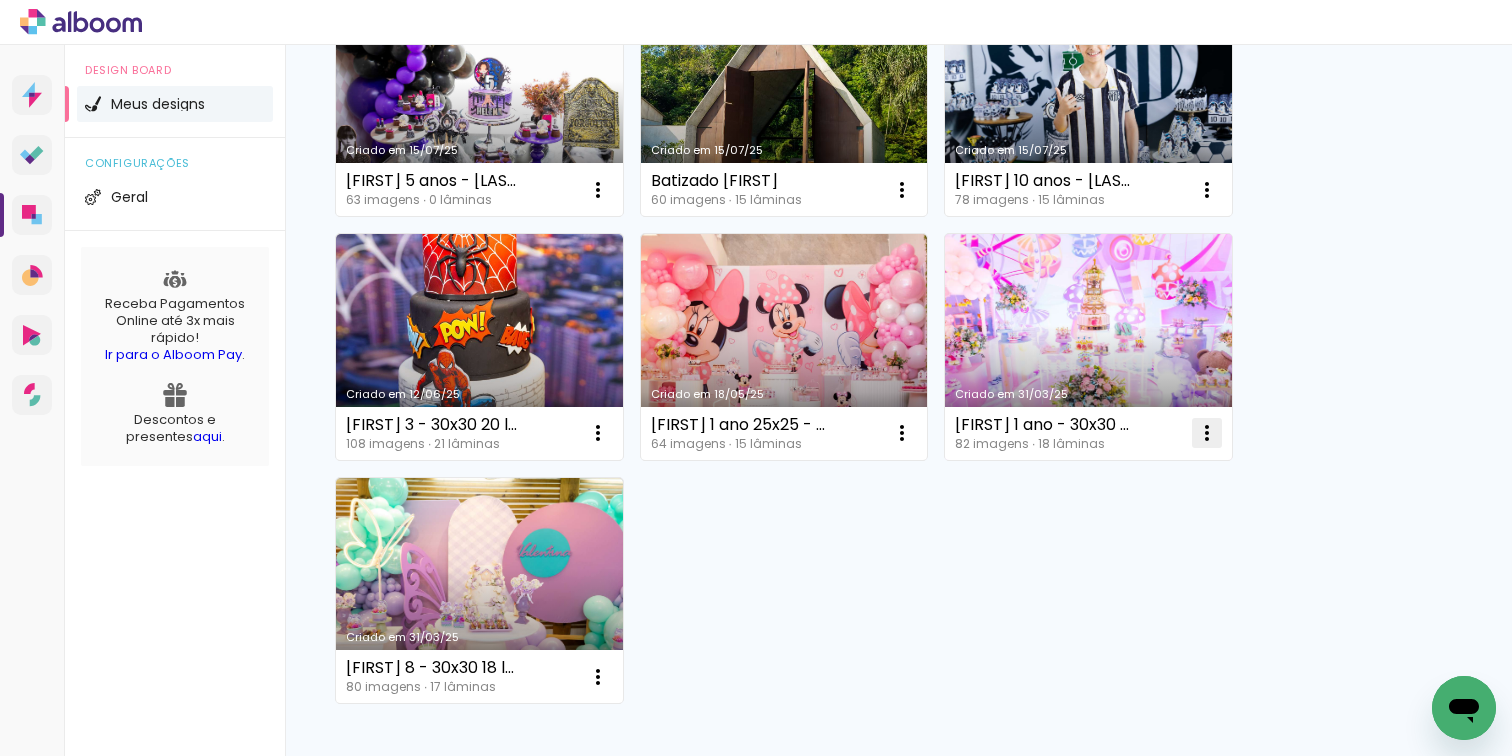 click at bounding box center (598, -54) 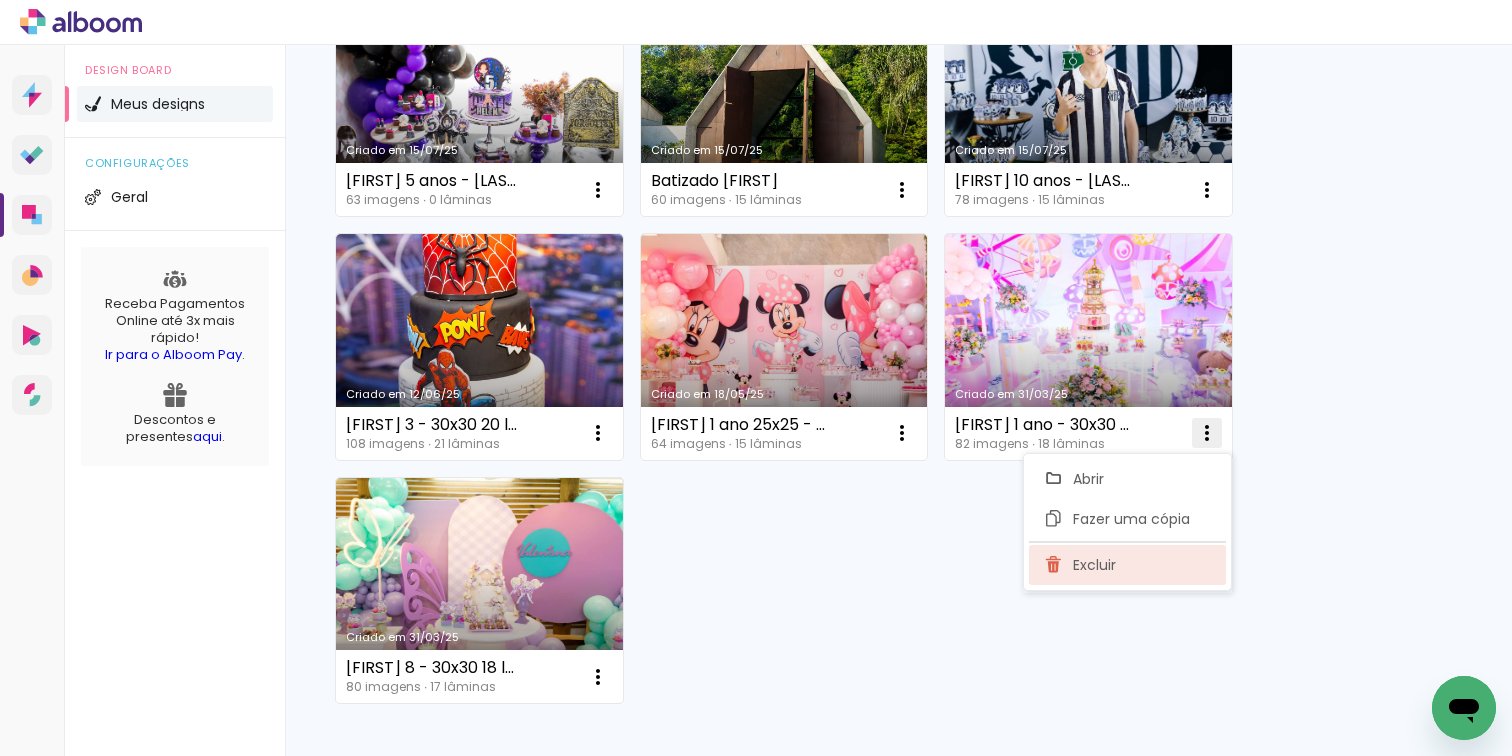 click on "Excluir" 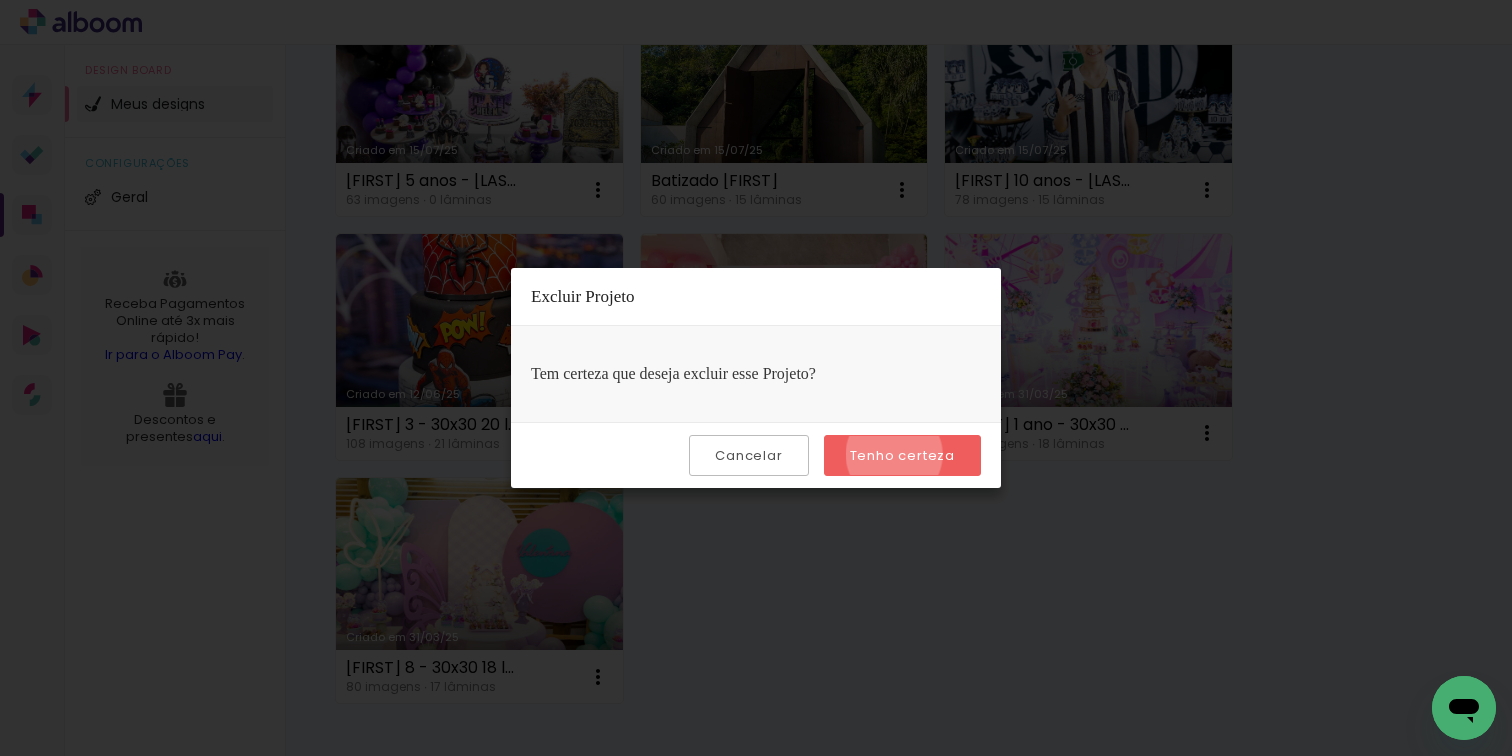 click on "Tenho certeza" at bounding box center (0, 0) 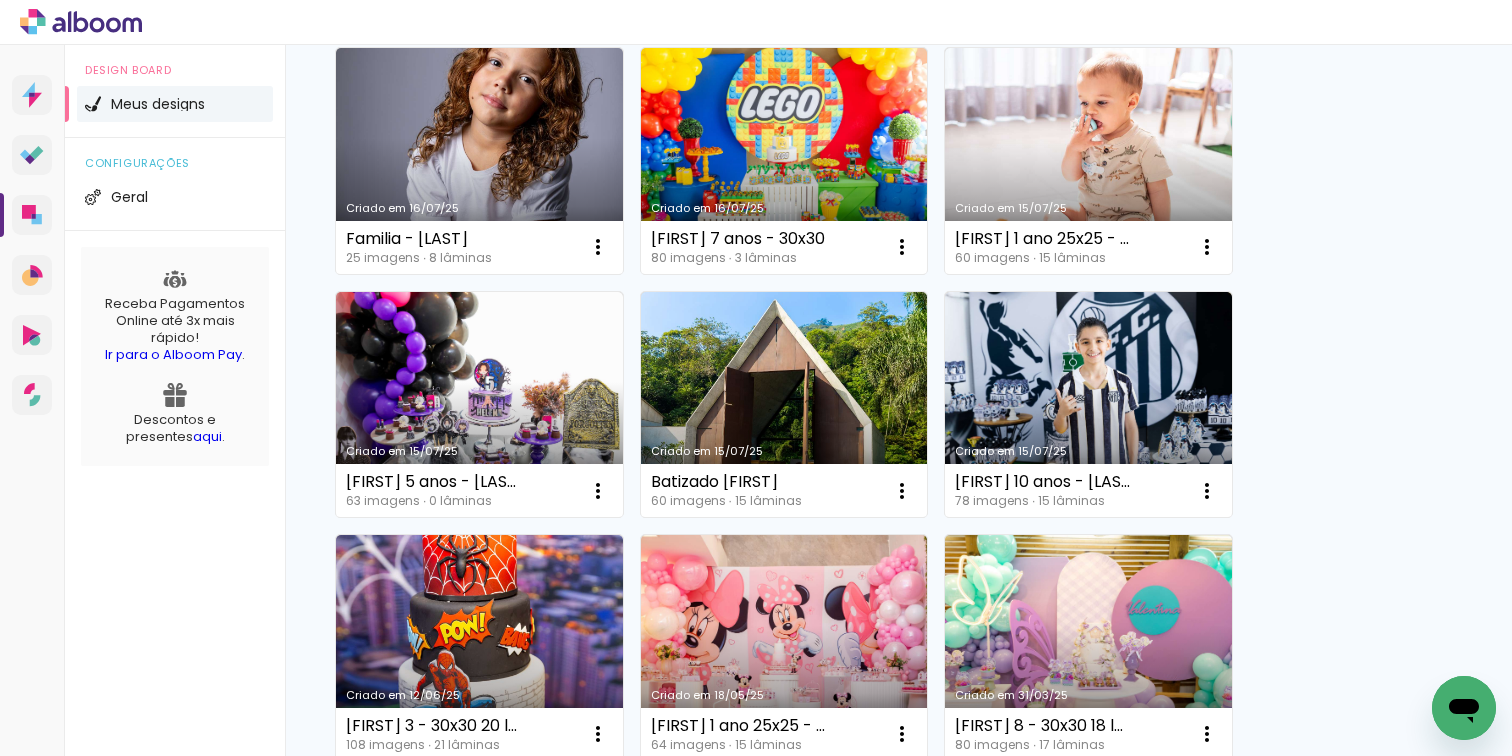 scroll, scrollTop: 206, scrollLeft: 0, axis: vertical 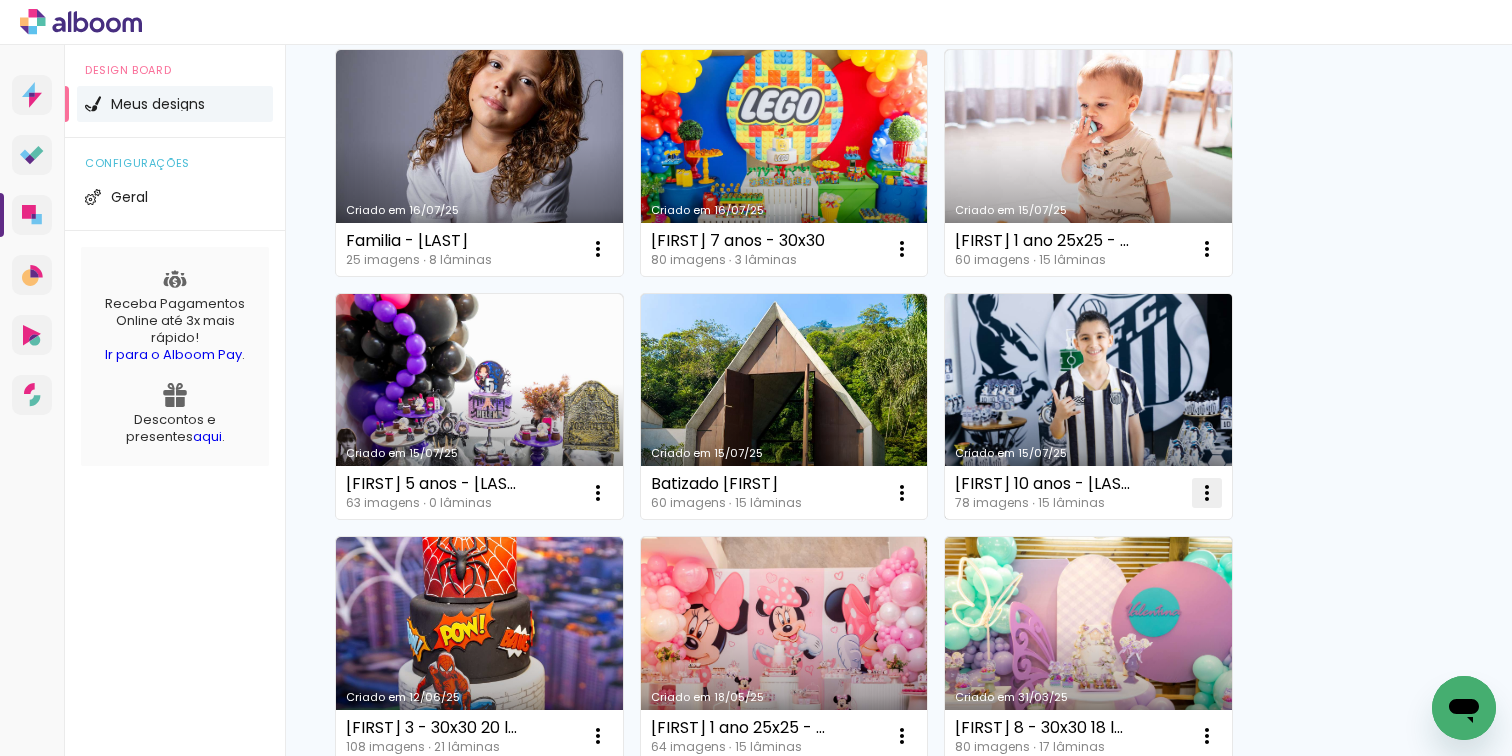 click at bounding box center (1207, 493) 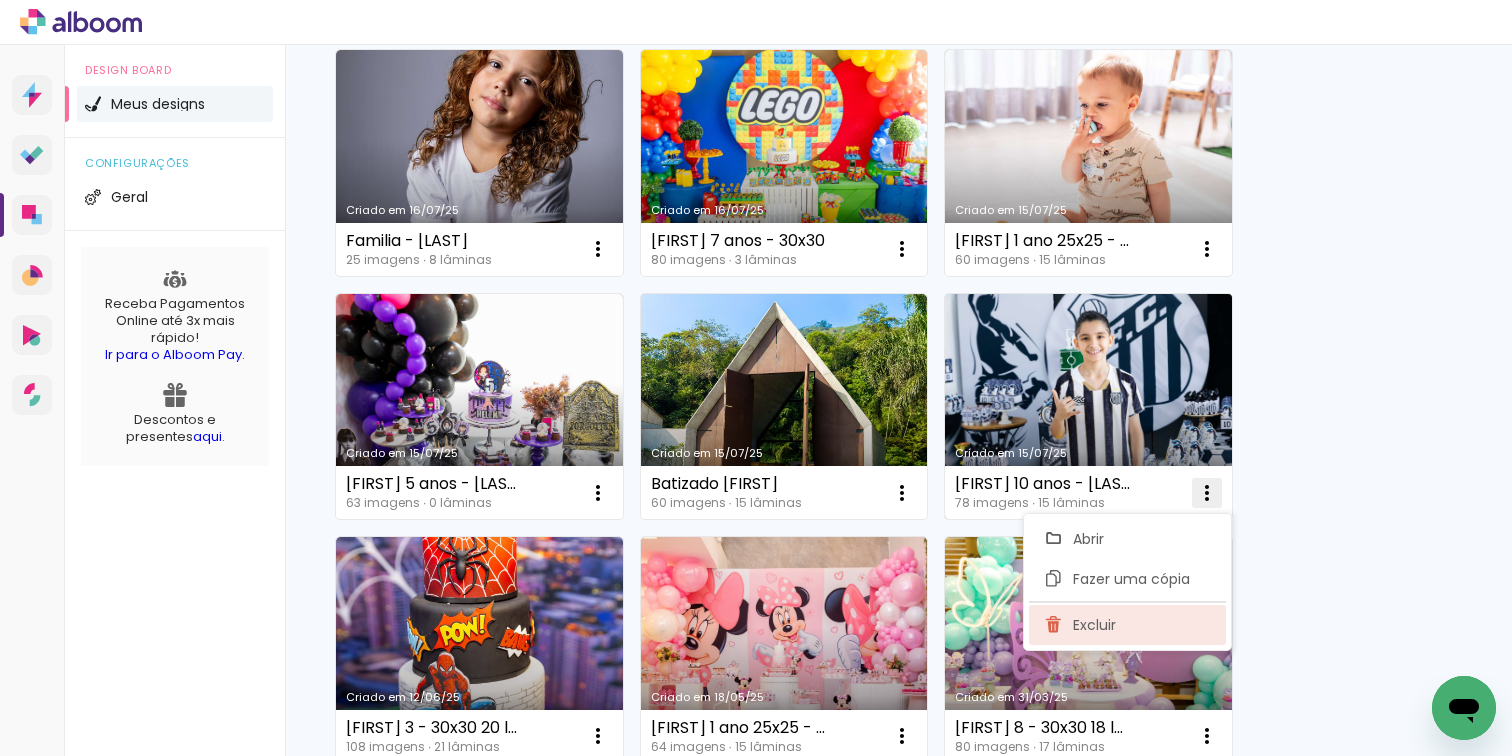 click on "Excluir" 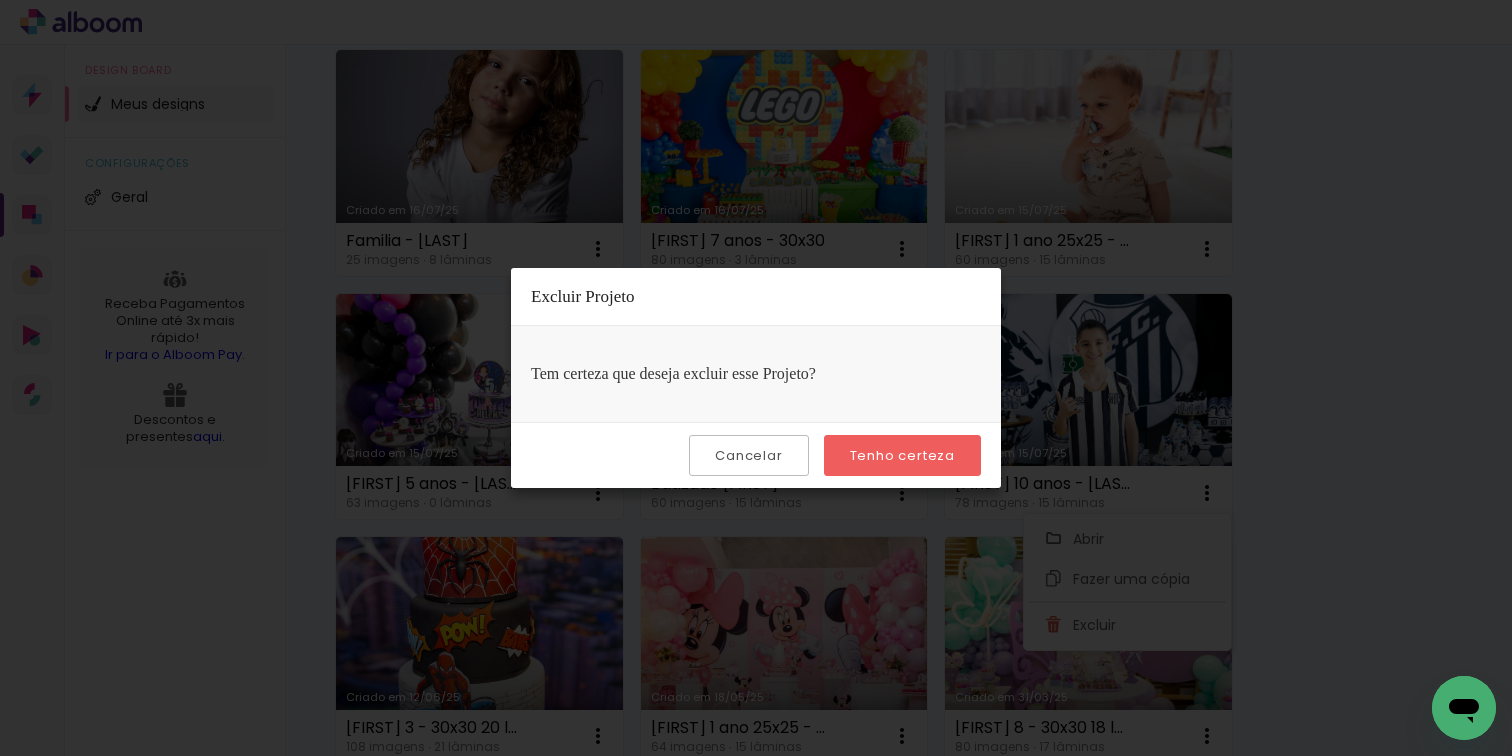 click on "Tenho certeza" at bounding box center [0, 0] 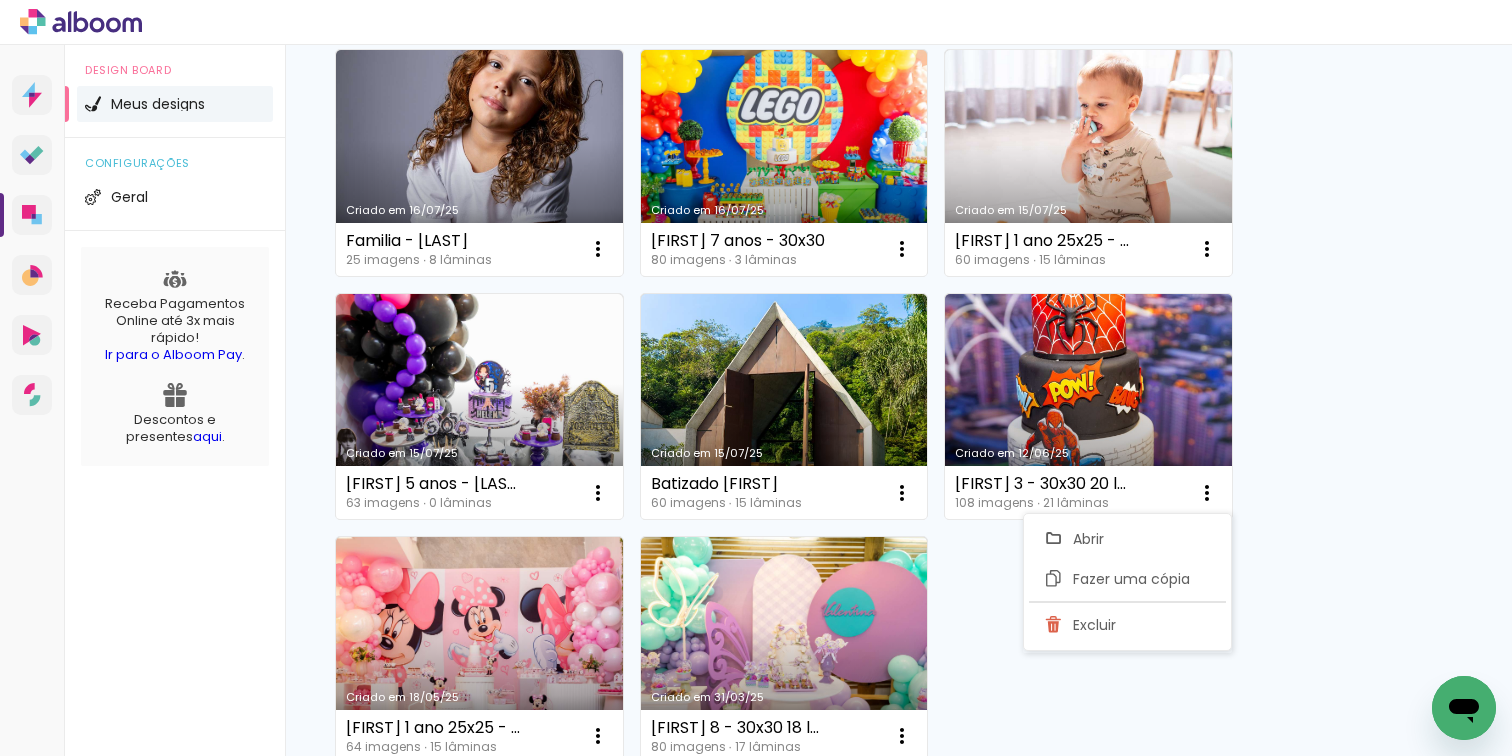 click on "Prosite Website + Landing pages
Proof Sistema de seleção e venda de fotos
Designbox Diagramação de álbuns
Alboom CRM Vendas e fluxo de trabalho
Alboom AR Realidade Aumentada
Alboom Pay Receba pagamentos online" at bounding box center (32, 423) 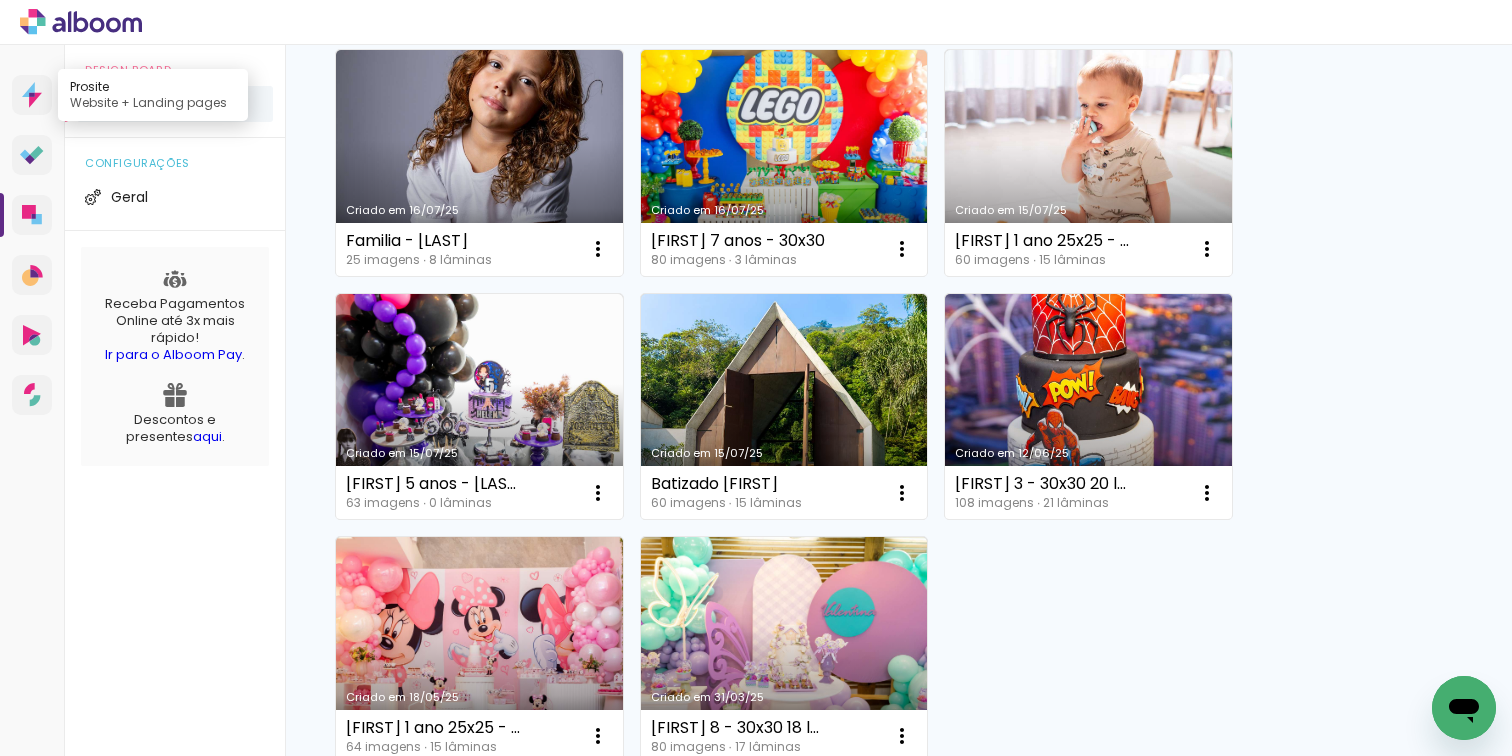 click on "Prosite Website + Landing pages" at bounding box center (32, 95) 